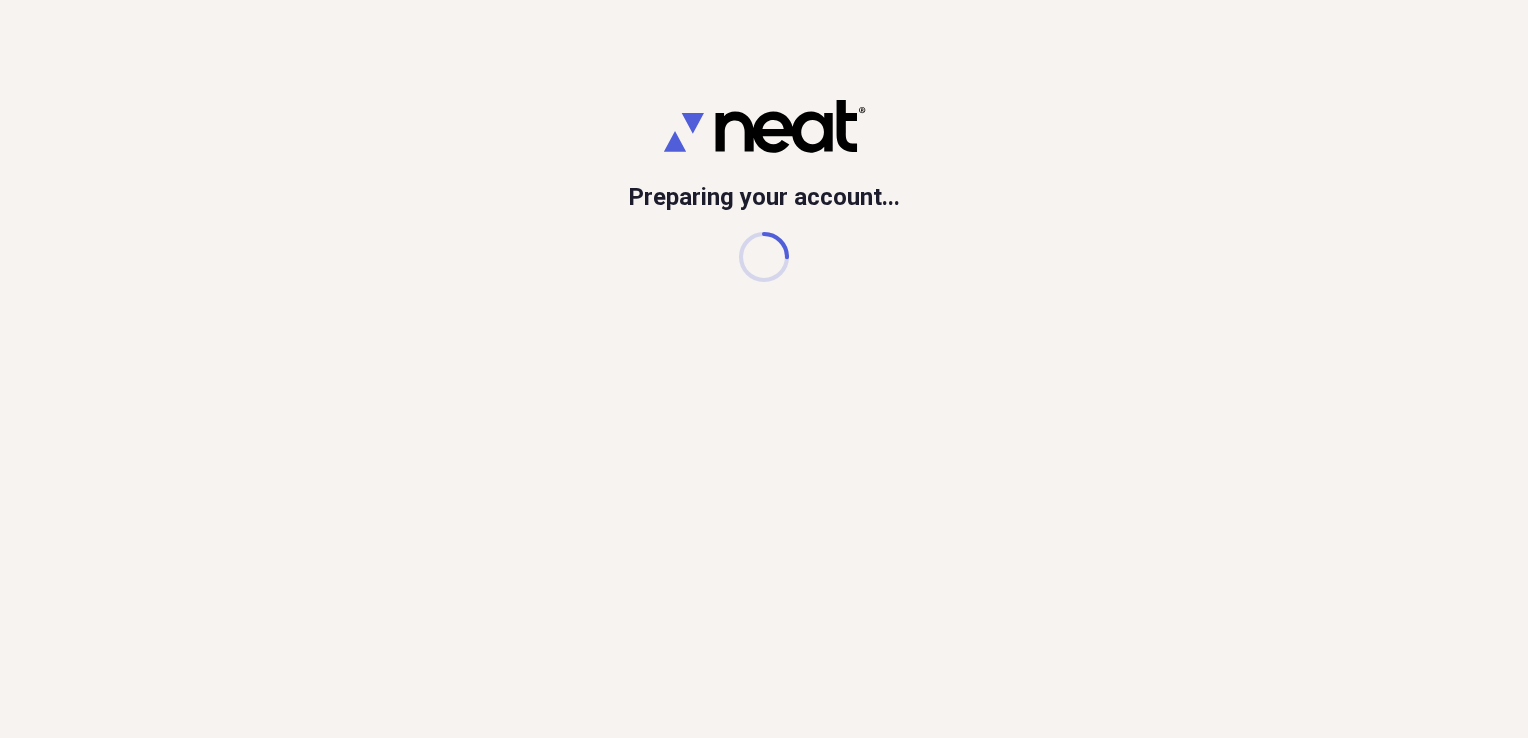 scroll, scrollTop: 0, scrollLeft: 0, axis: both 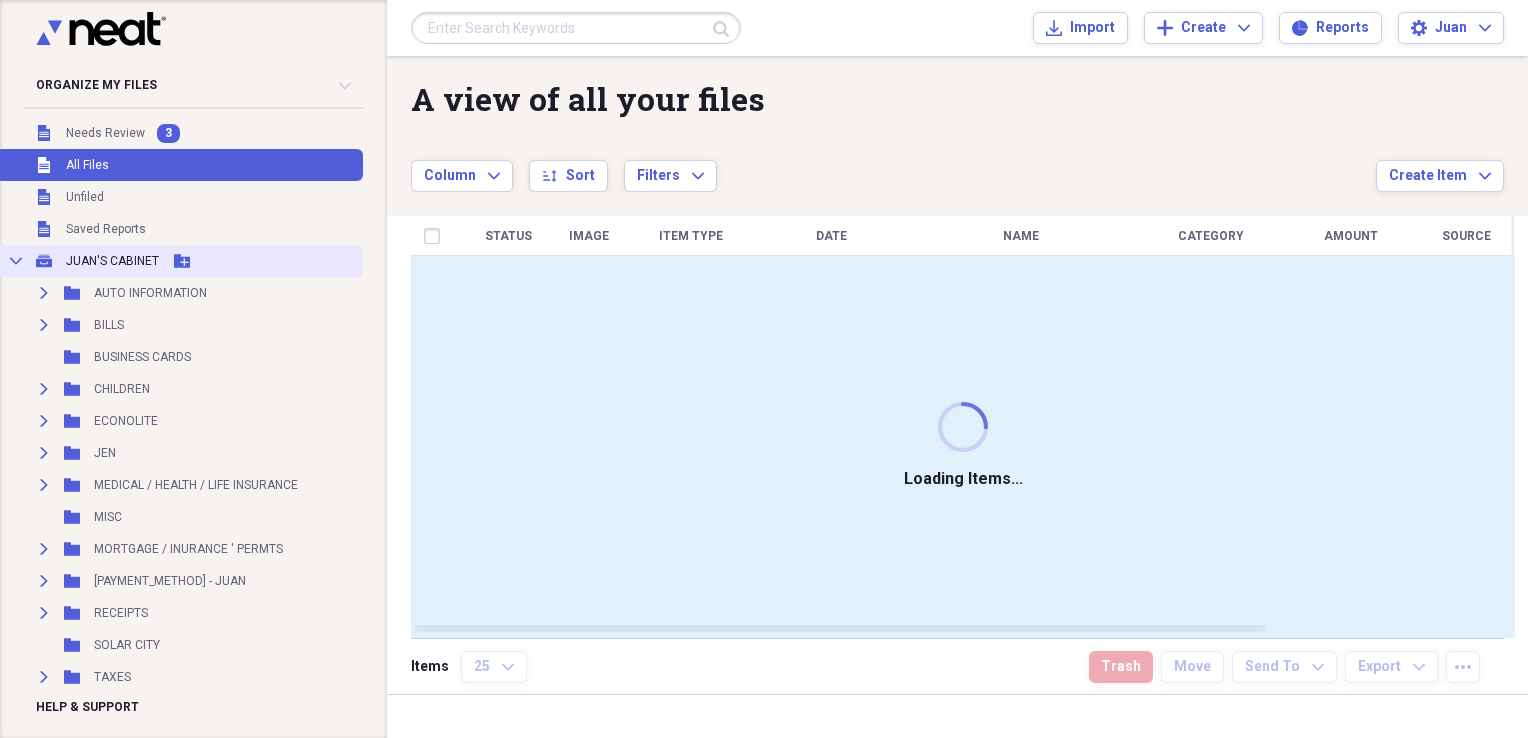 click 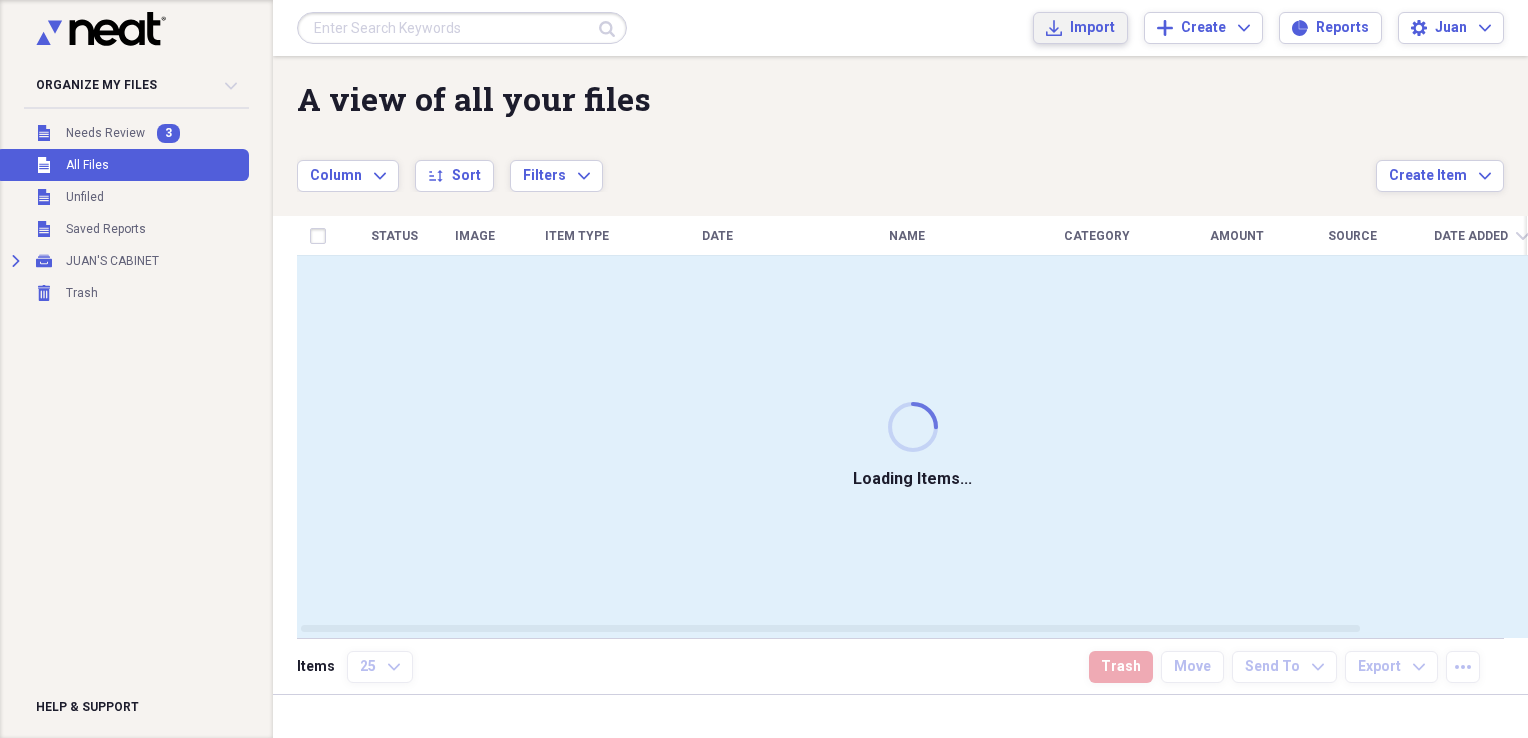 click on "Import Import" at bounding box center [1080, 28] 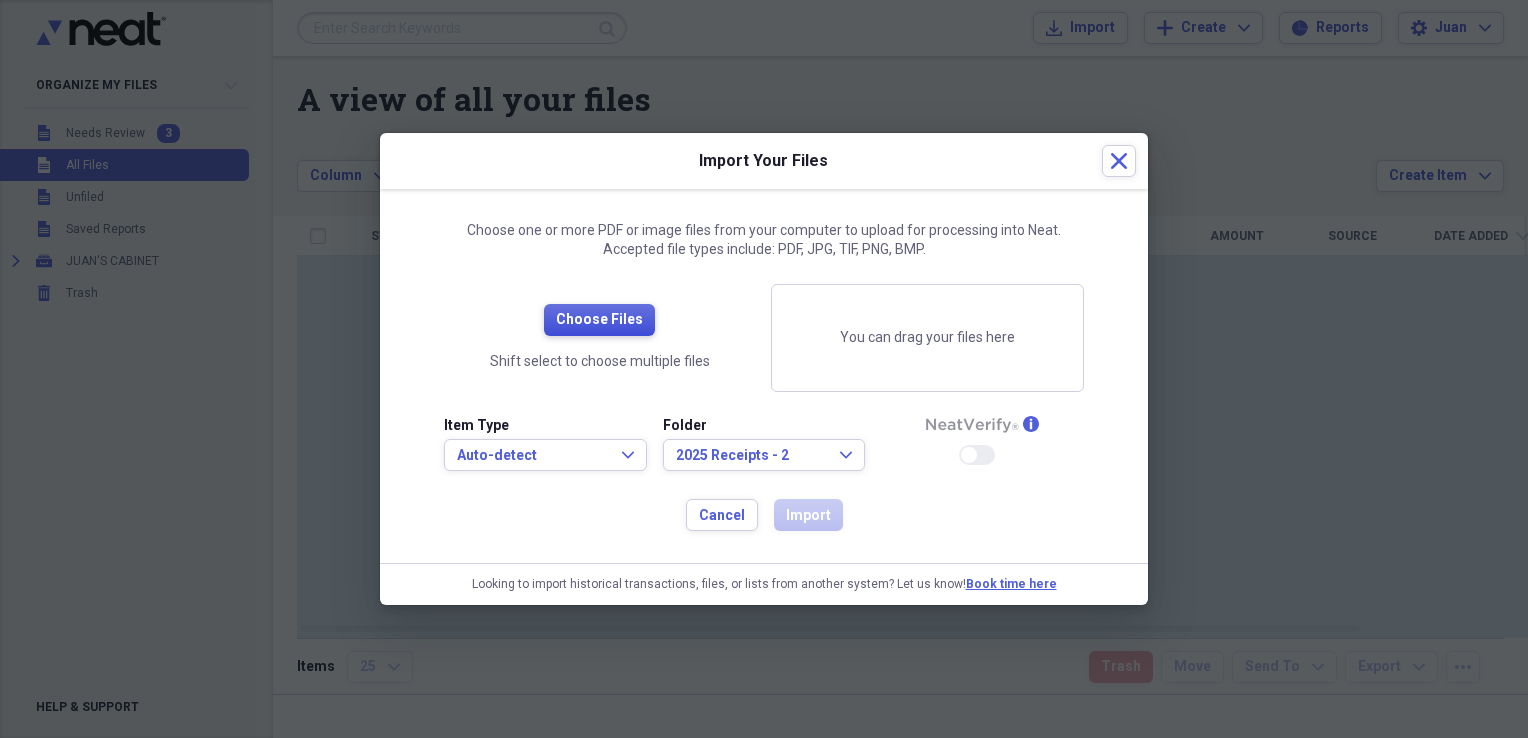 click on "Choose Files" at bounding box center (599, 320) 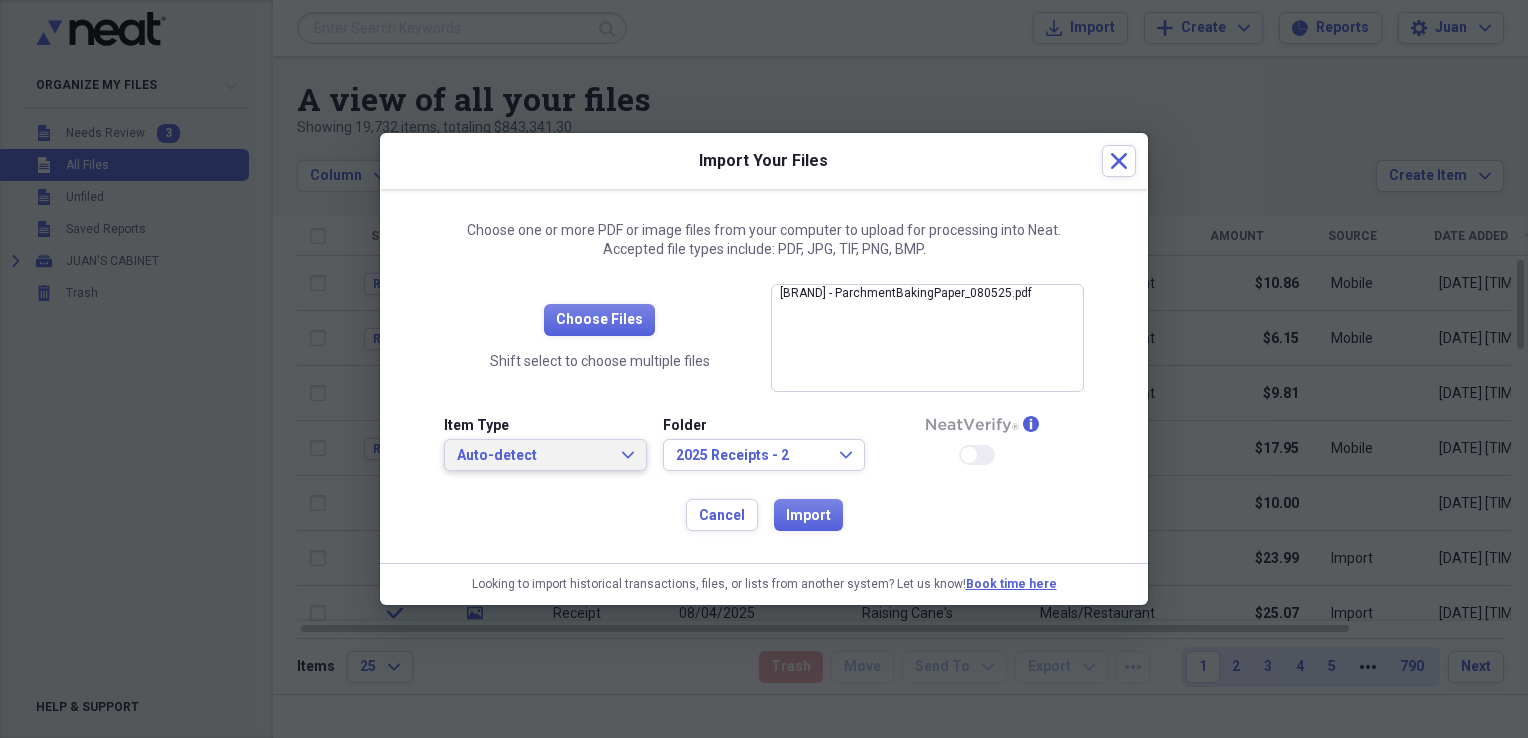 click on "Auto-detect" at bounding box center [533, 456] 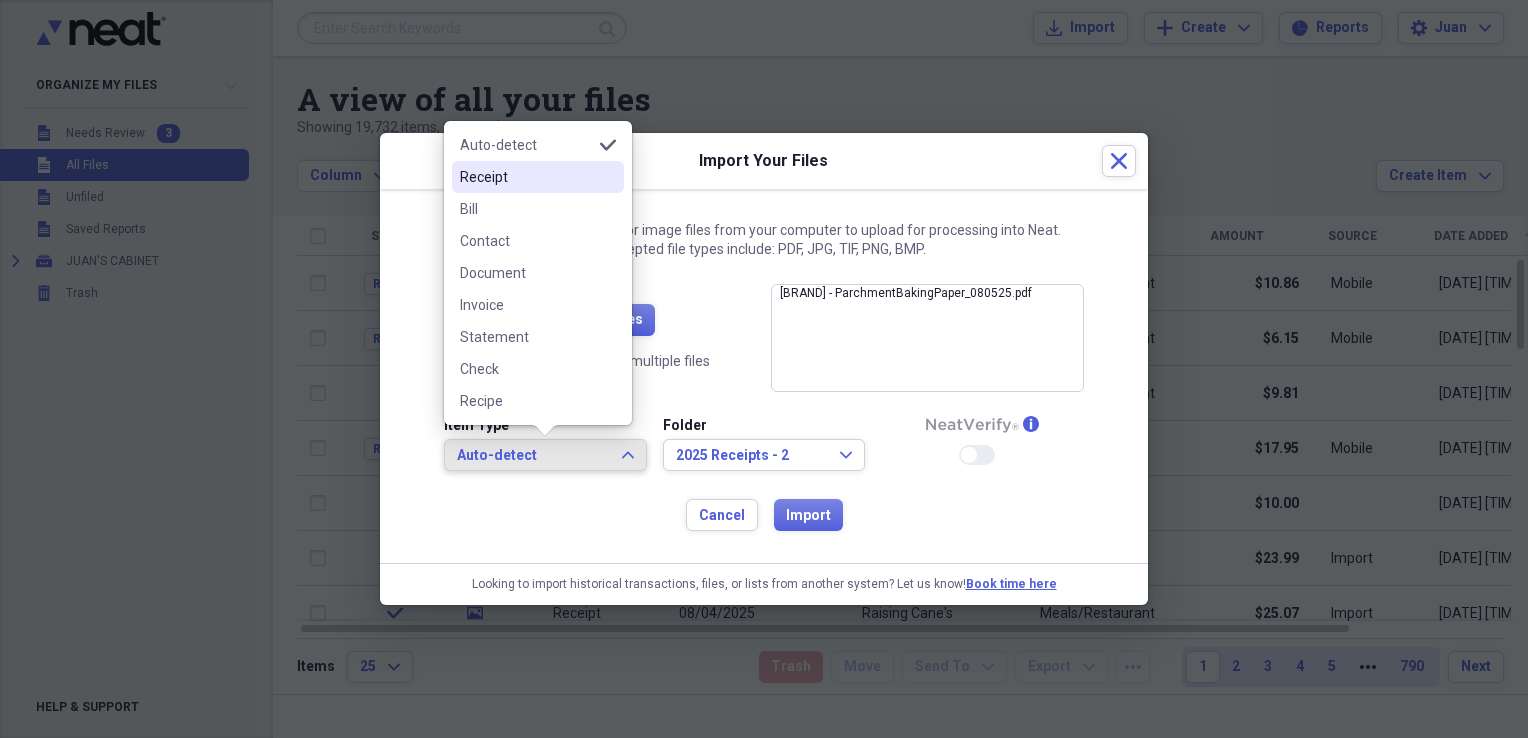 click on "Receipt" at bounding box center [538, 177] 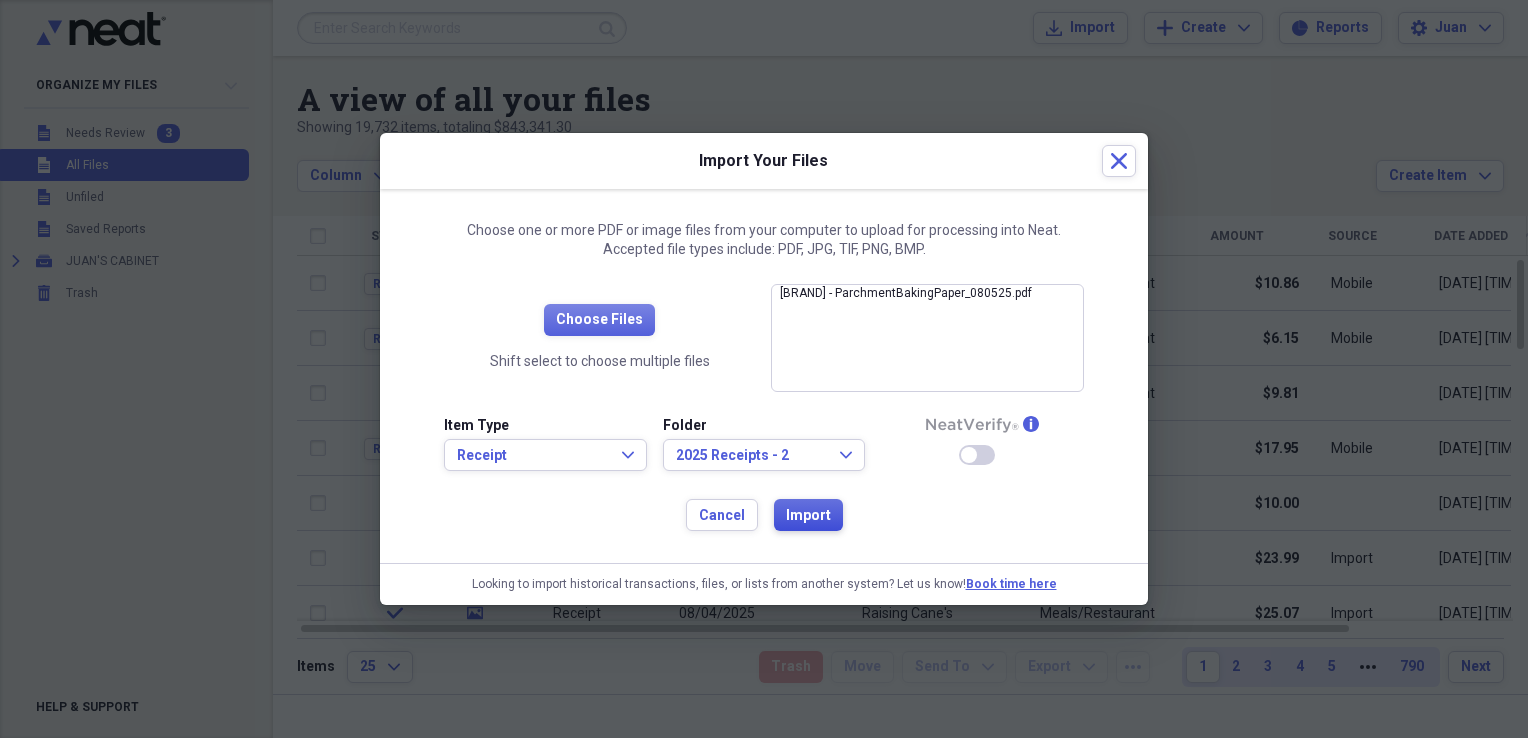 click on "Import" at bounding box center (808, 516) 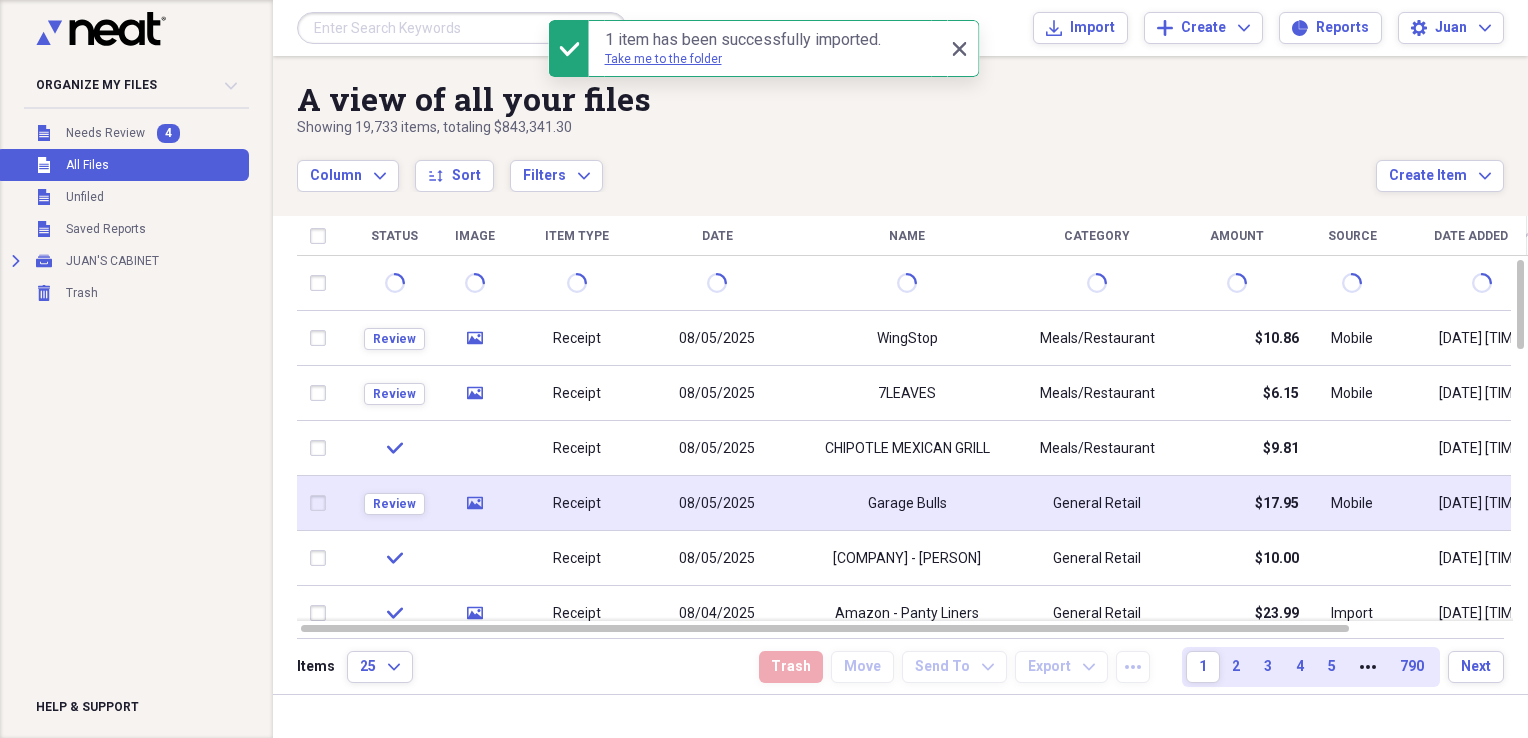 click at bounding box center [322, 503] 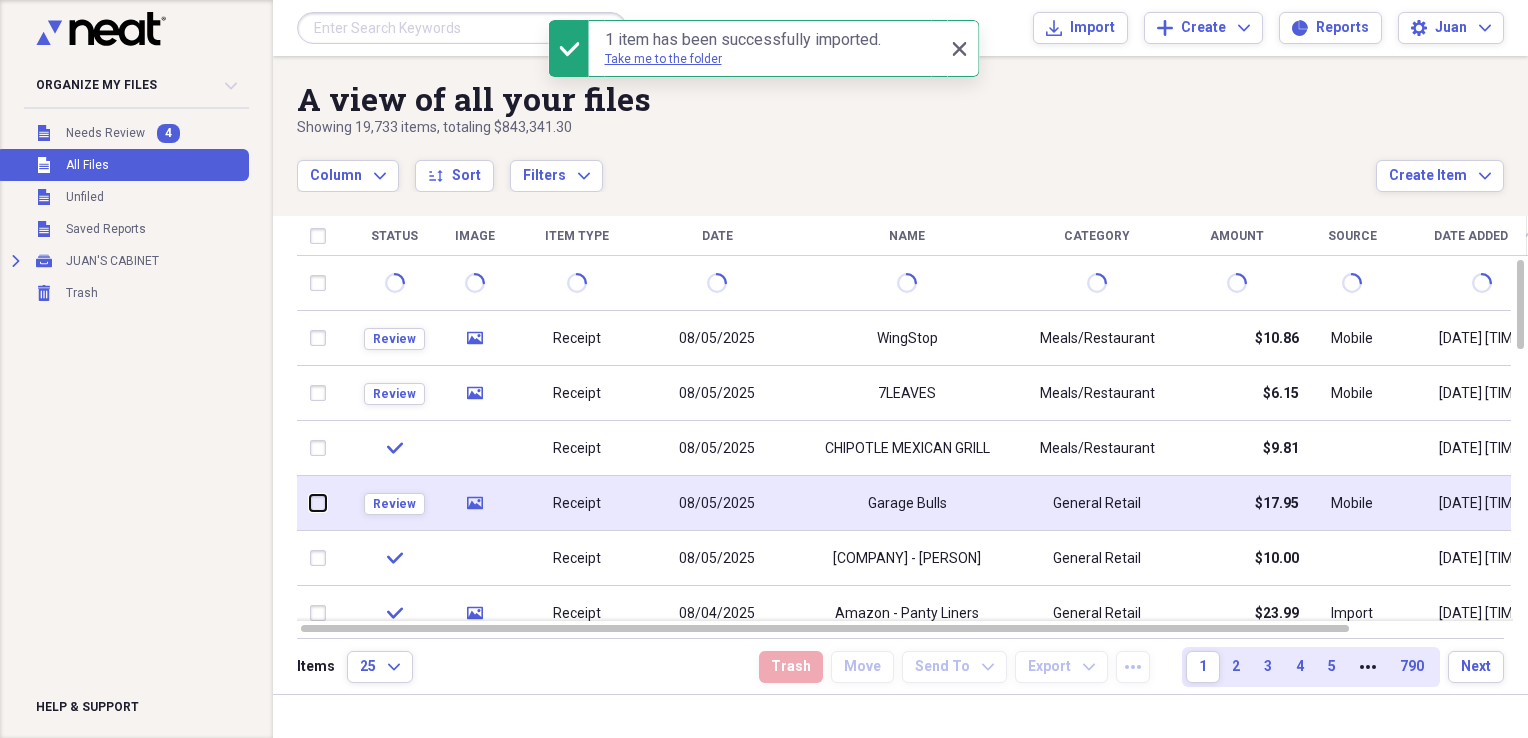 click at bounding box center [310, 503] 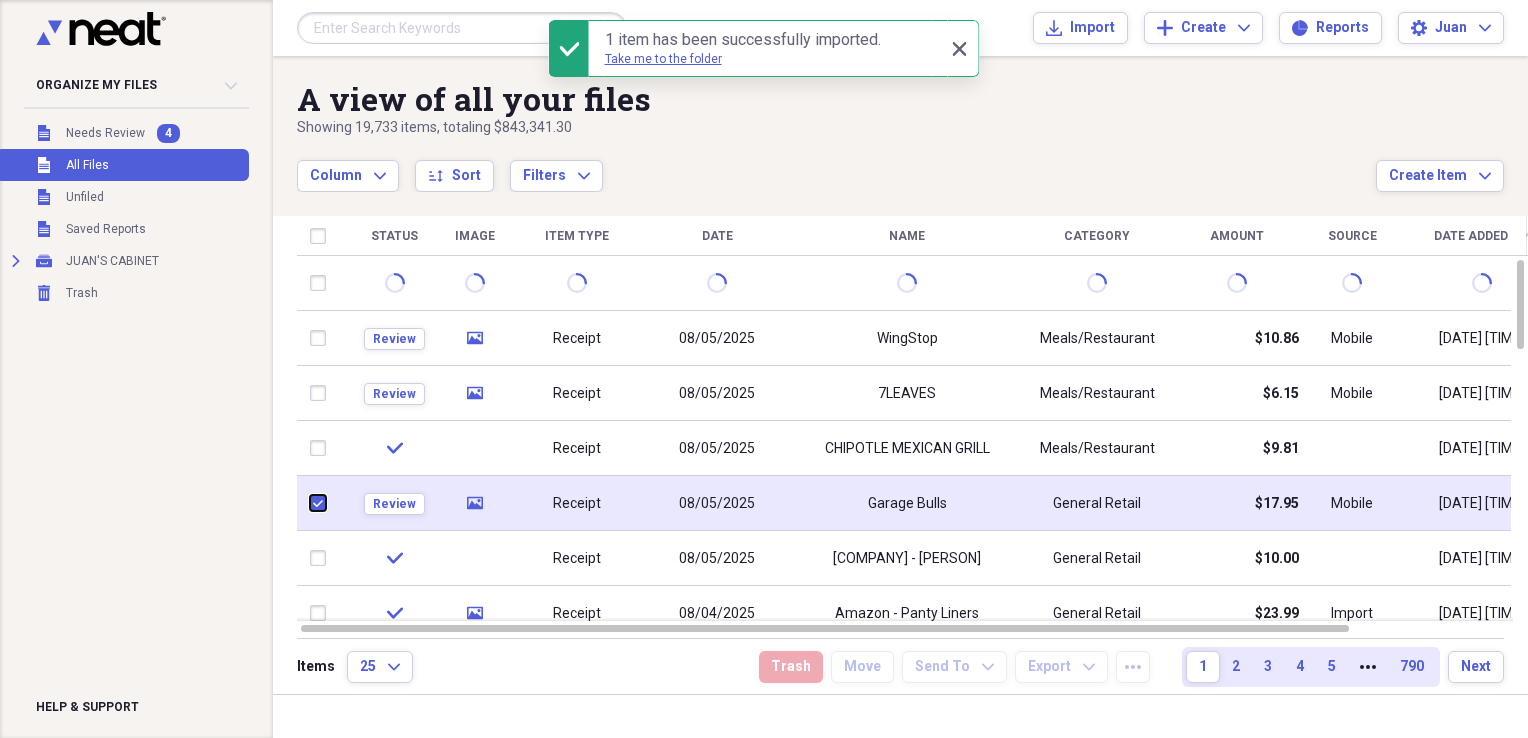 checkbox on "true" 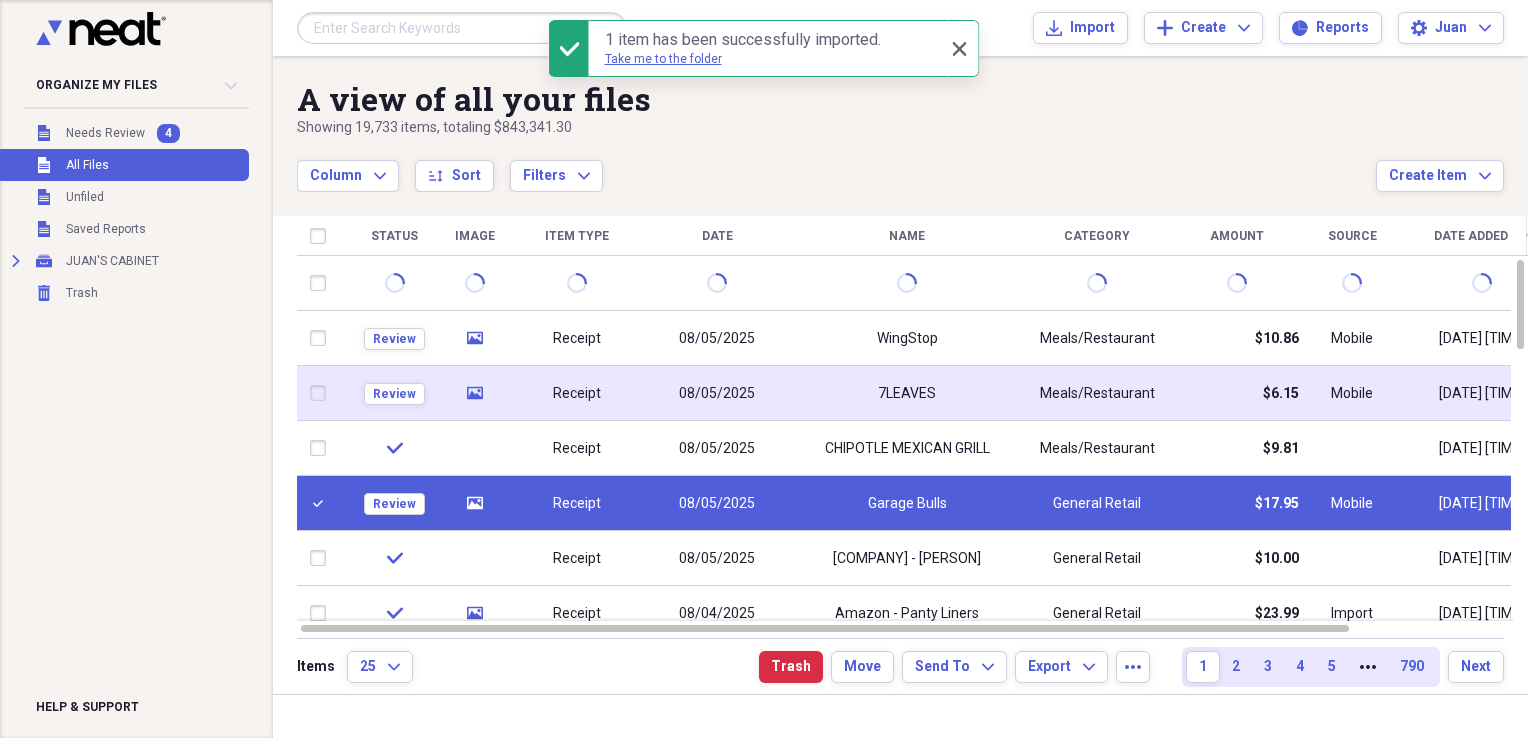 click at bounding box center (322, 393) 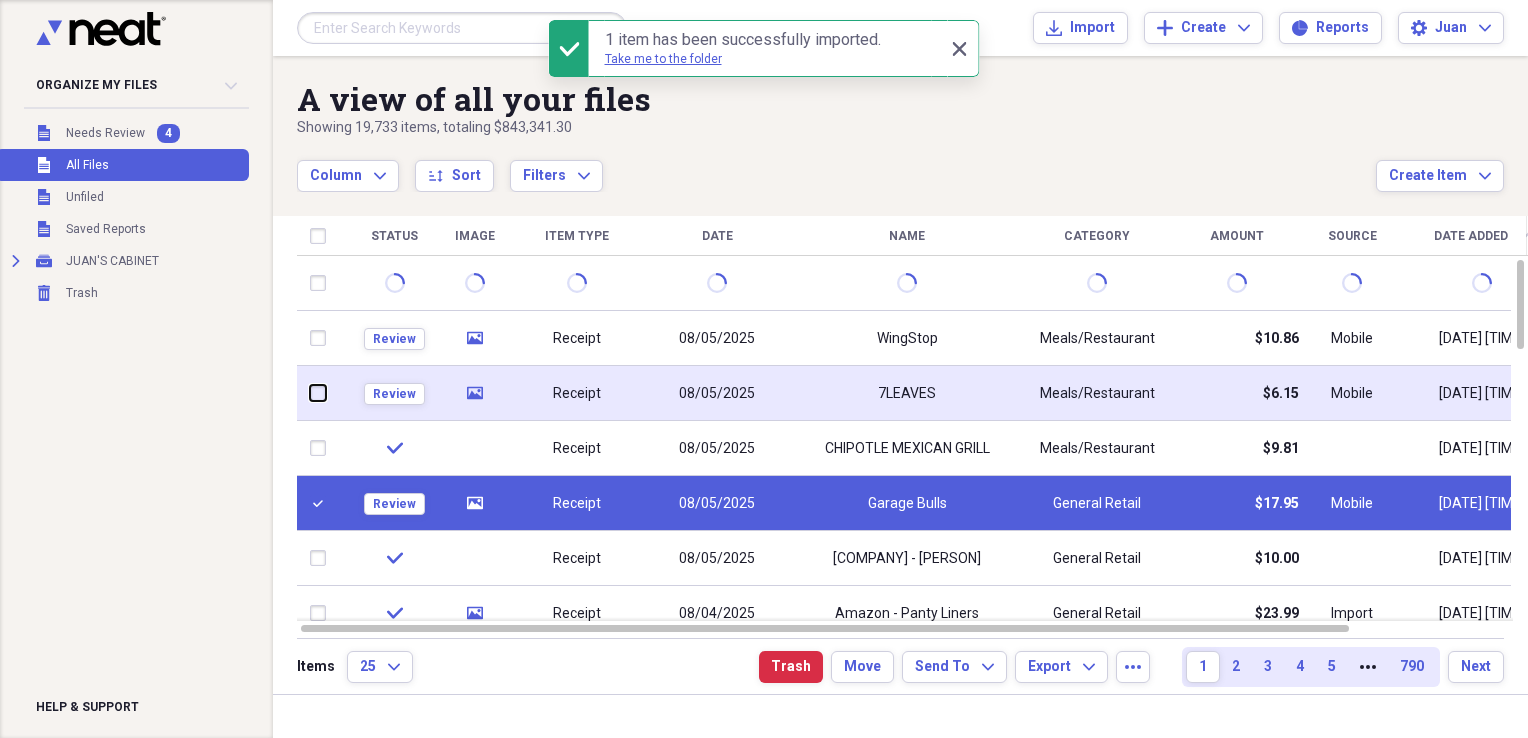 click at bounding box center (310, 393) 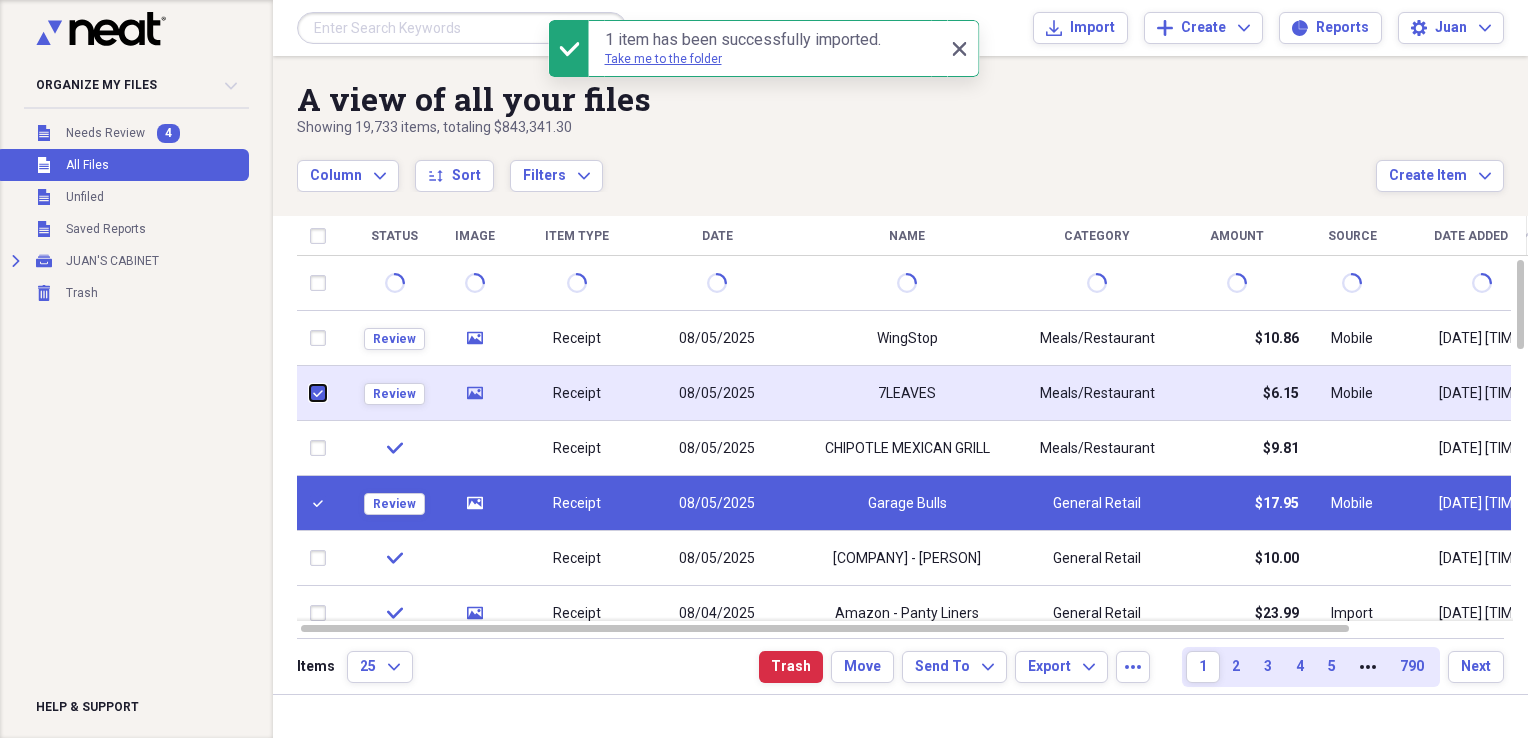 checkbox on "true" 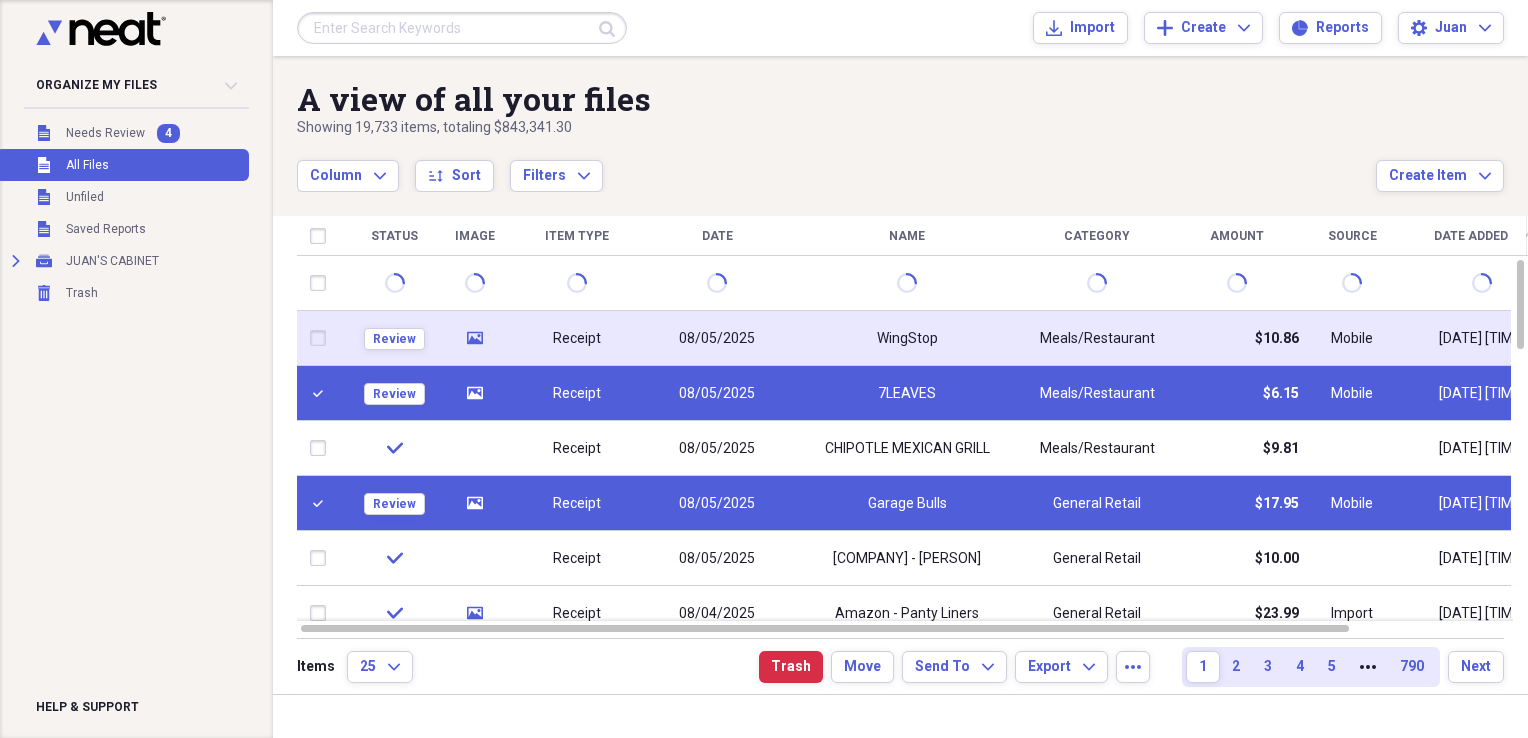 click at bounding box center (322, 338) 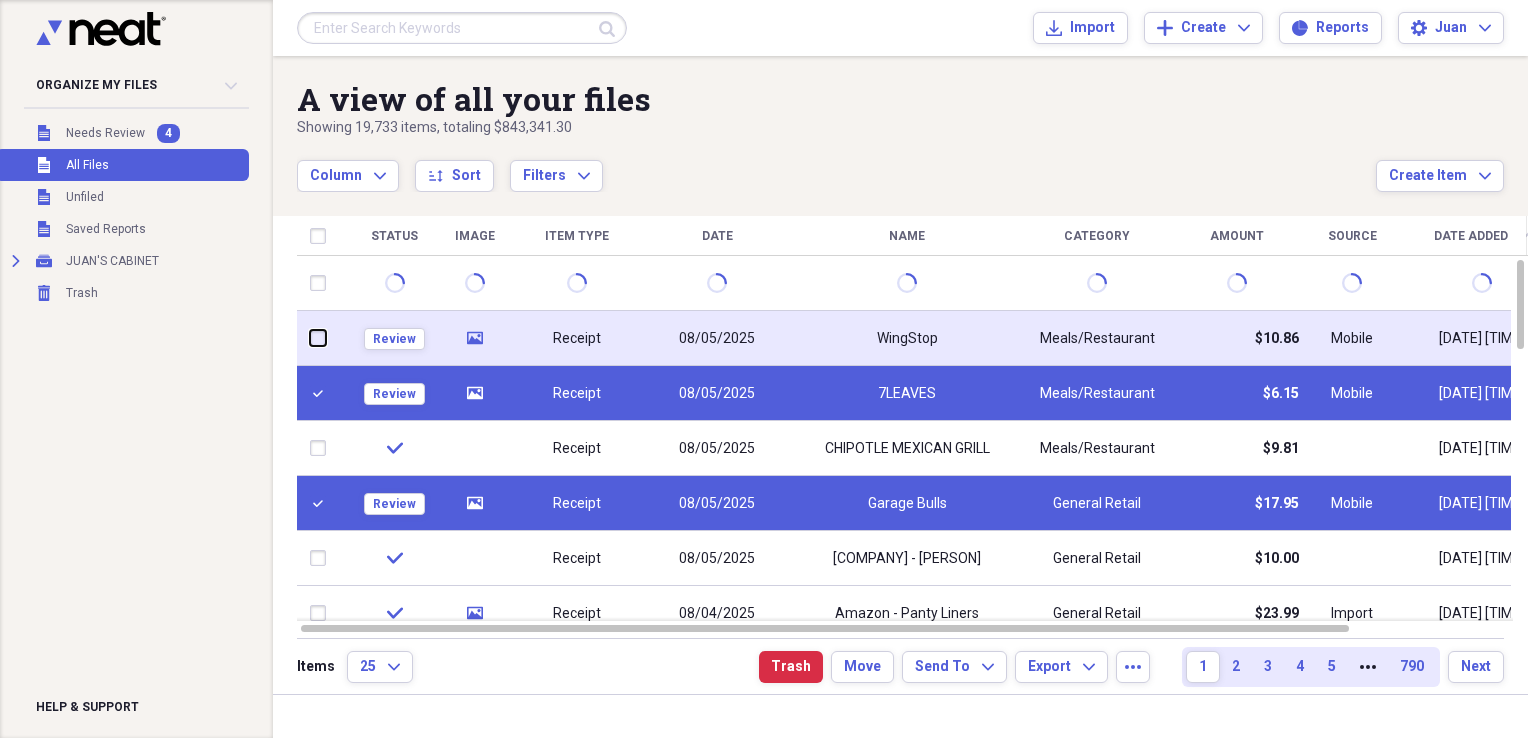 click at bounding box center (310, 338) 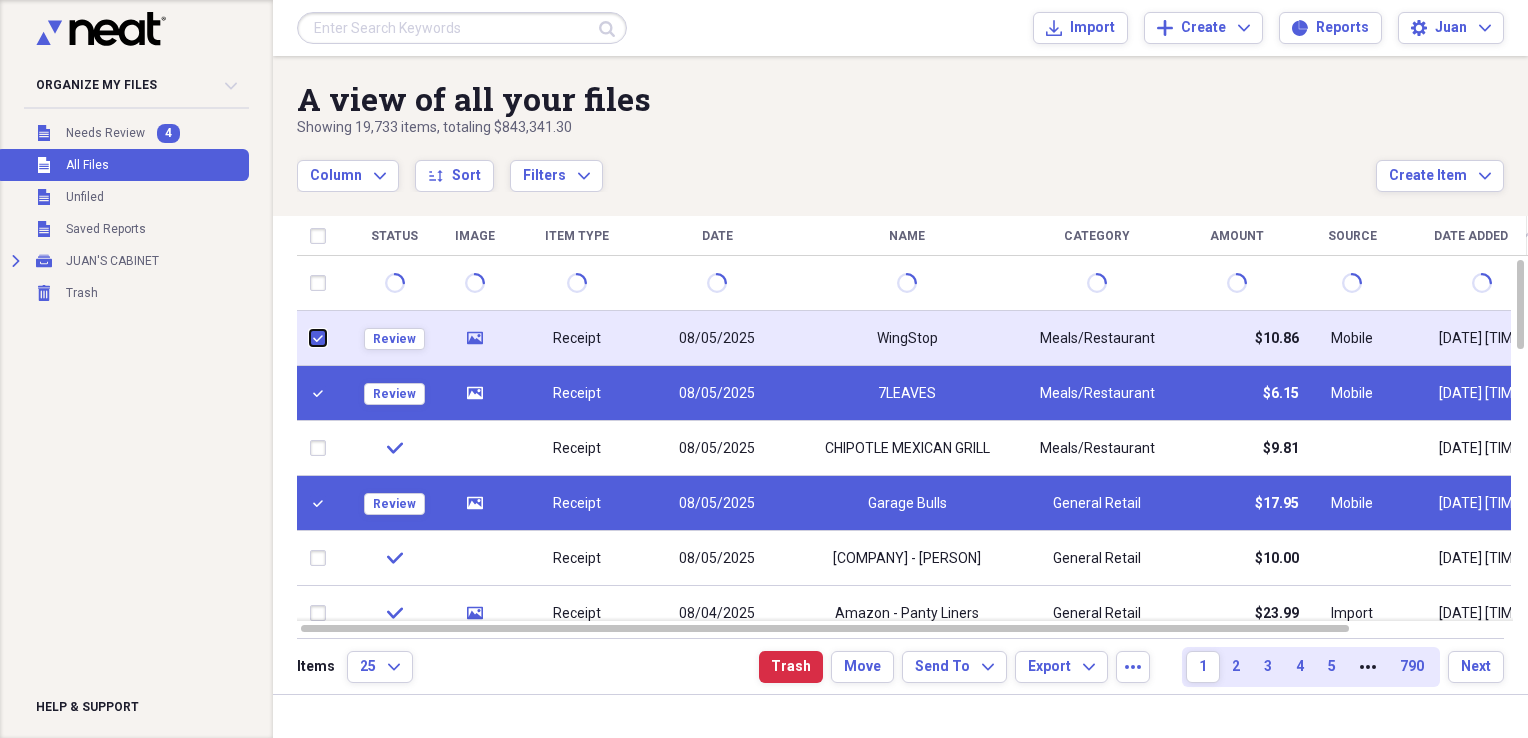 checkbox on "true" 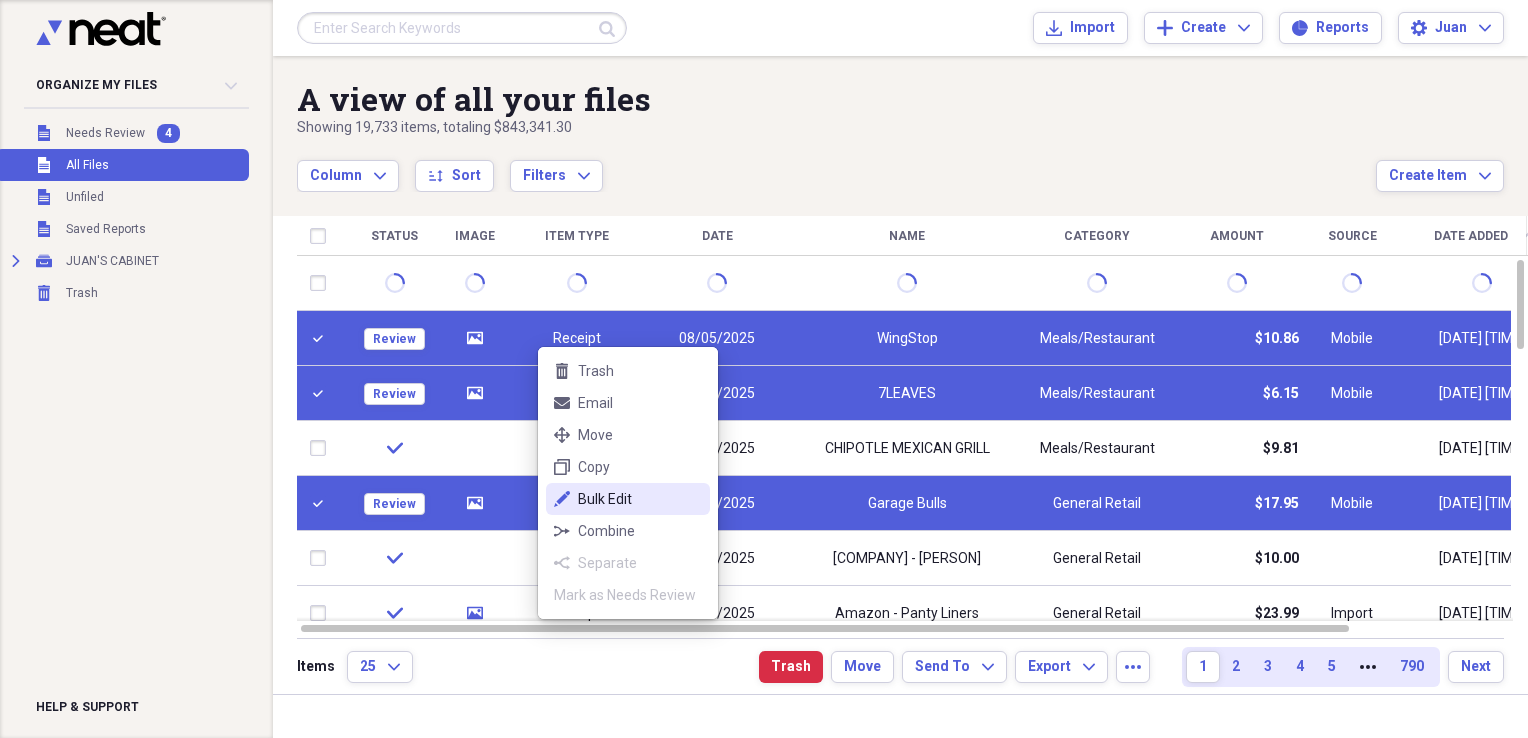 click on "Bulk Edit" at bounding box center (640, 499) 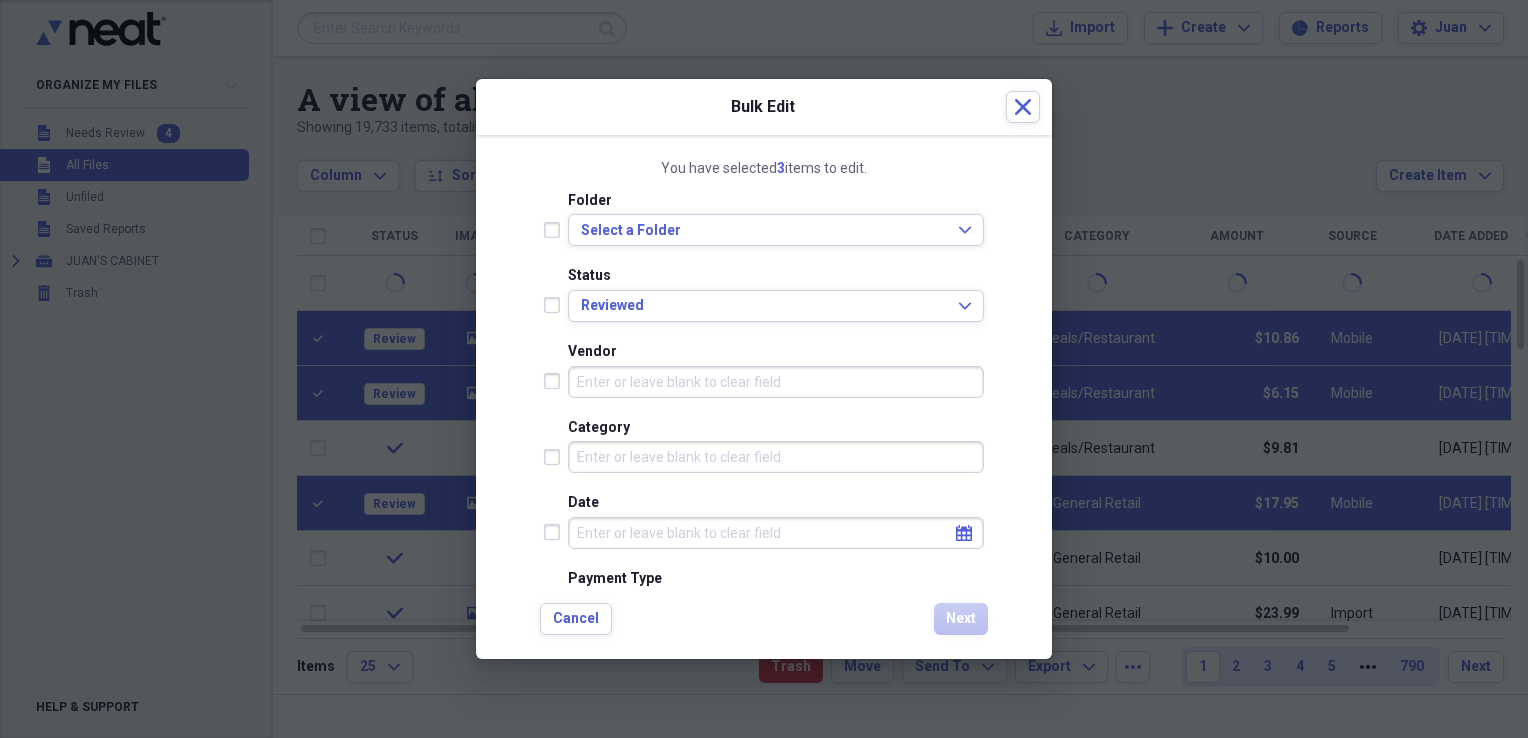 click at bounding box center [556, 305] 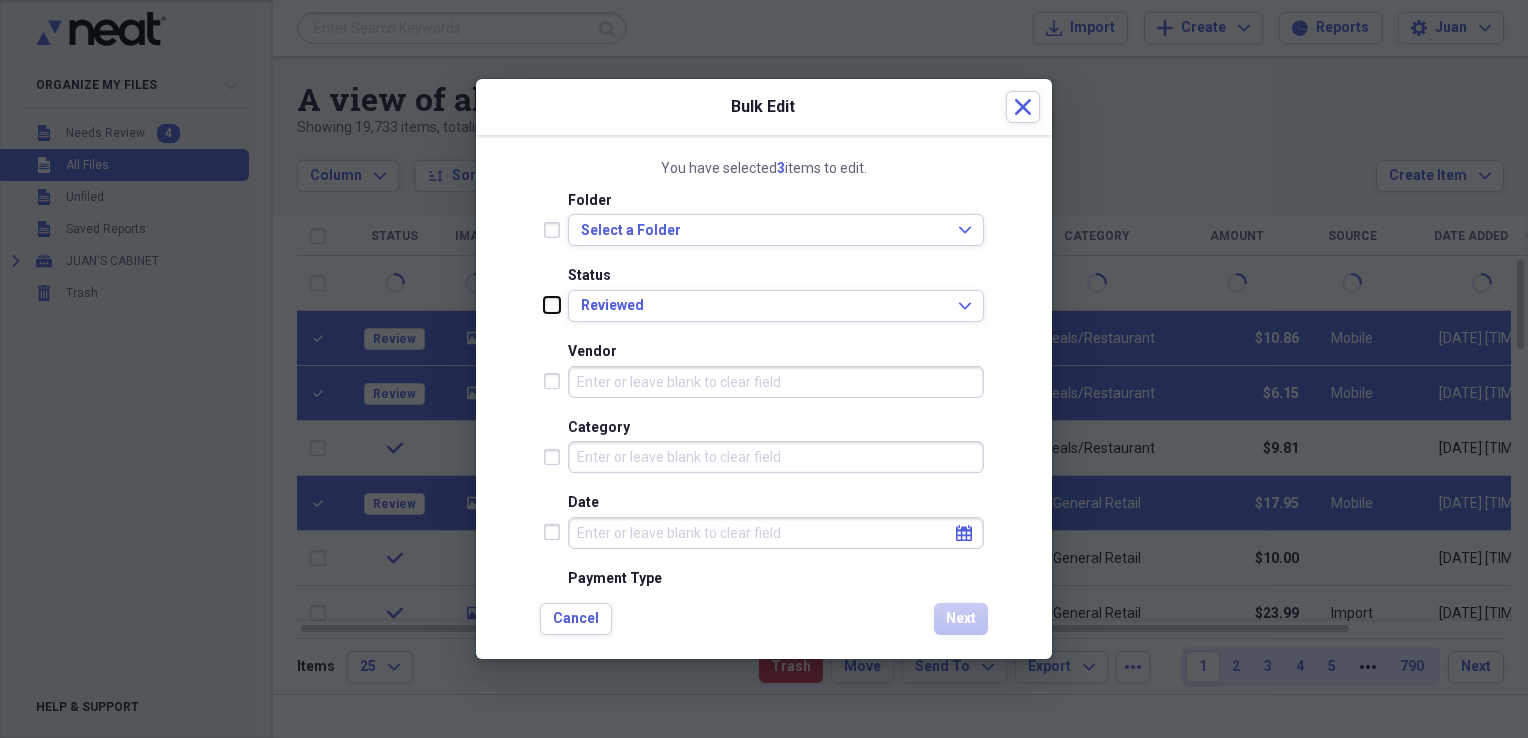 click at bounding box center [544, 305] 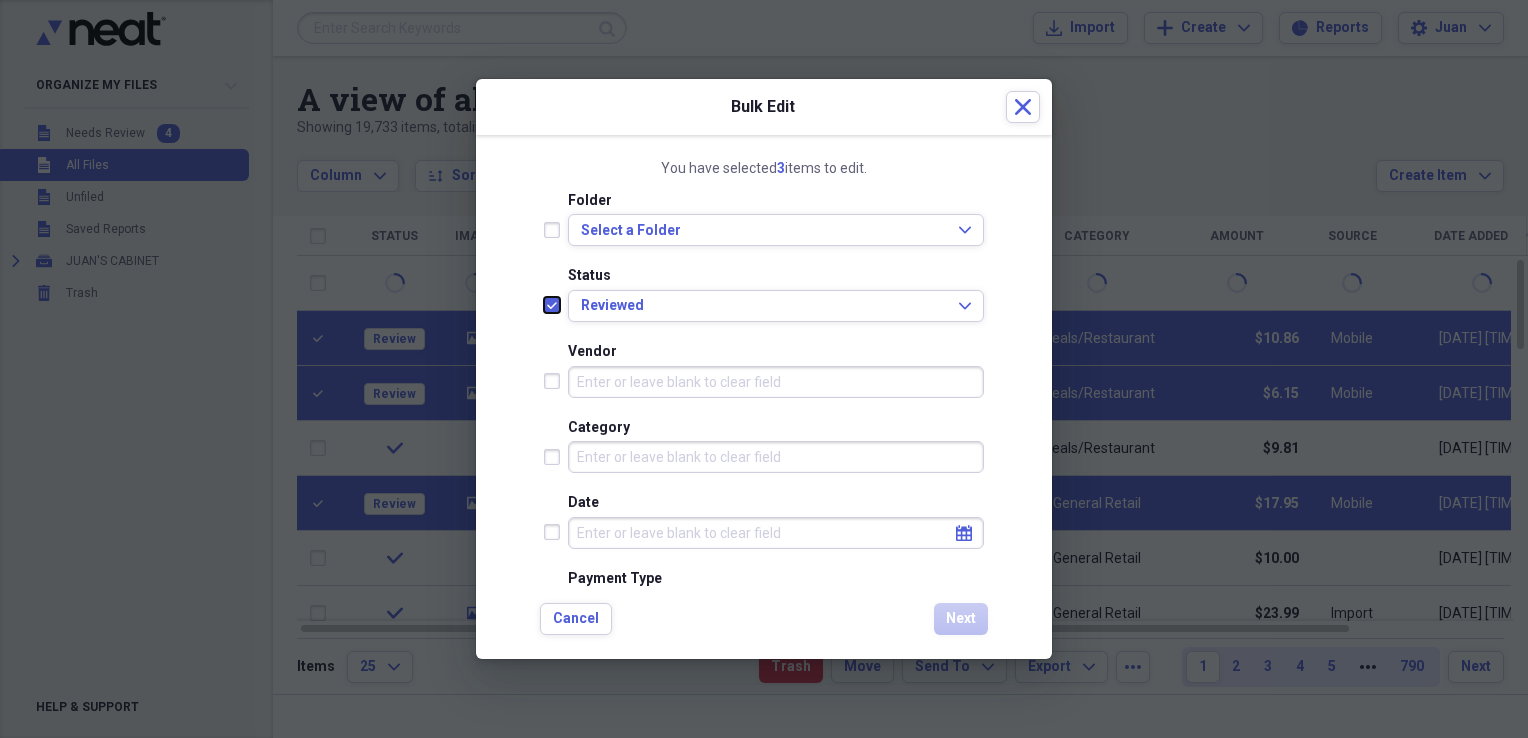 checkbox on "true" 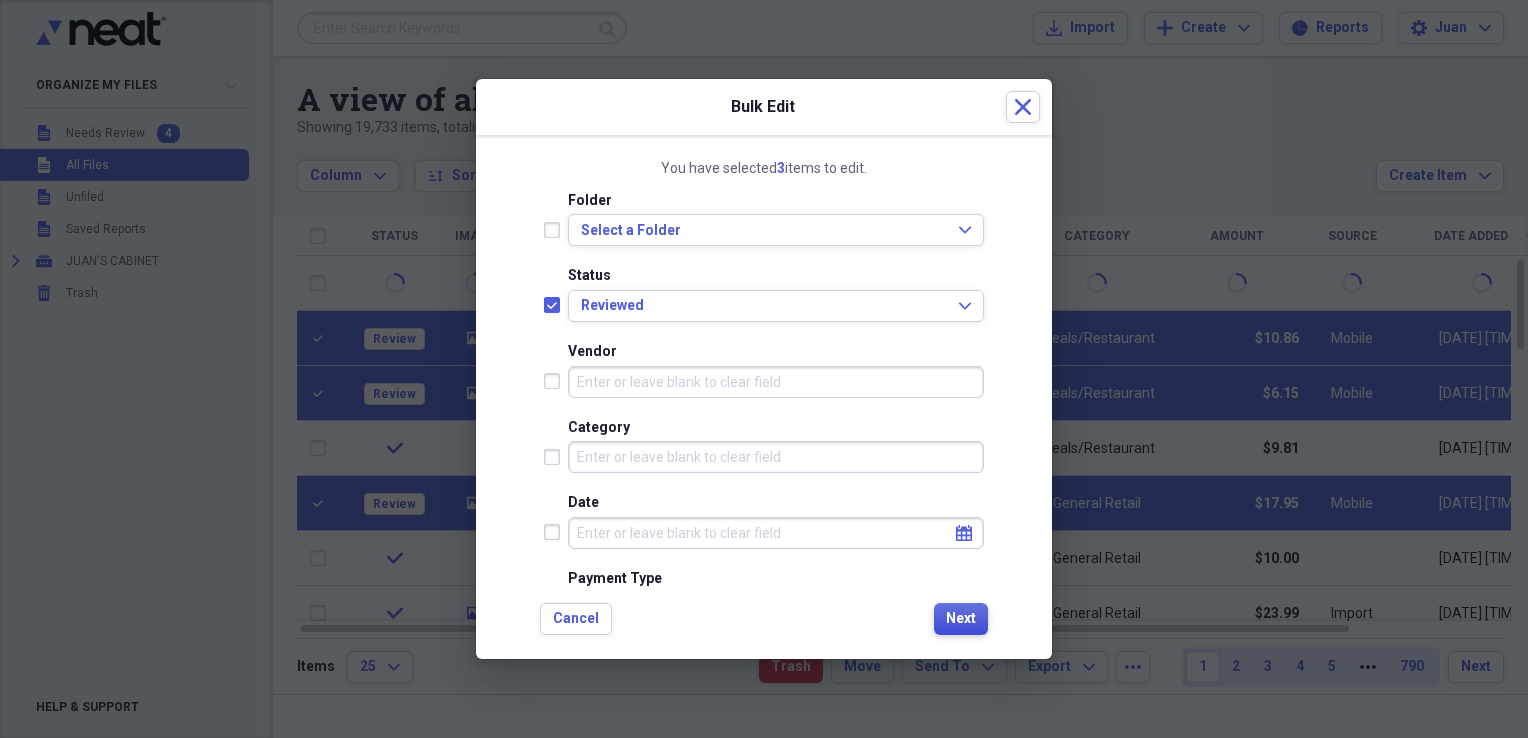 click on "Next" at bounding box center (961, 619) 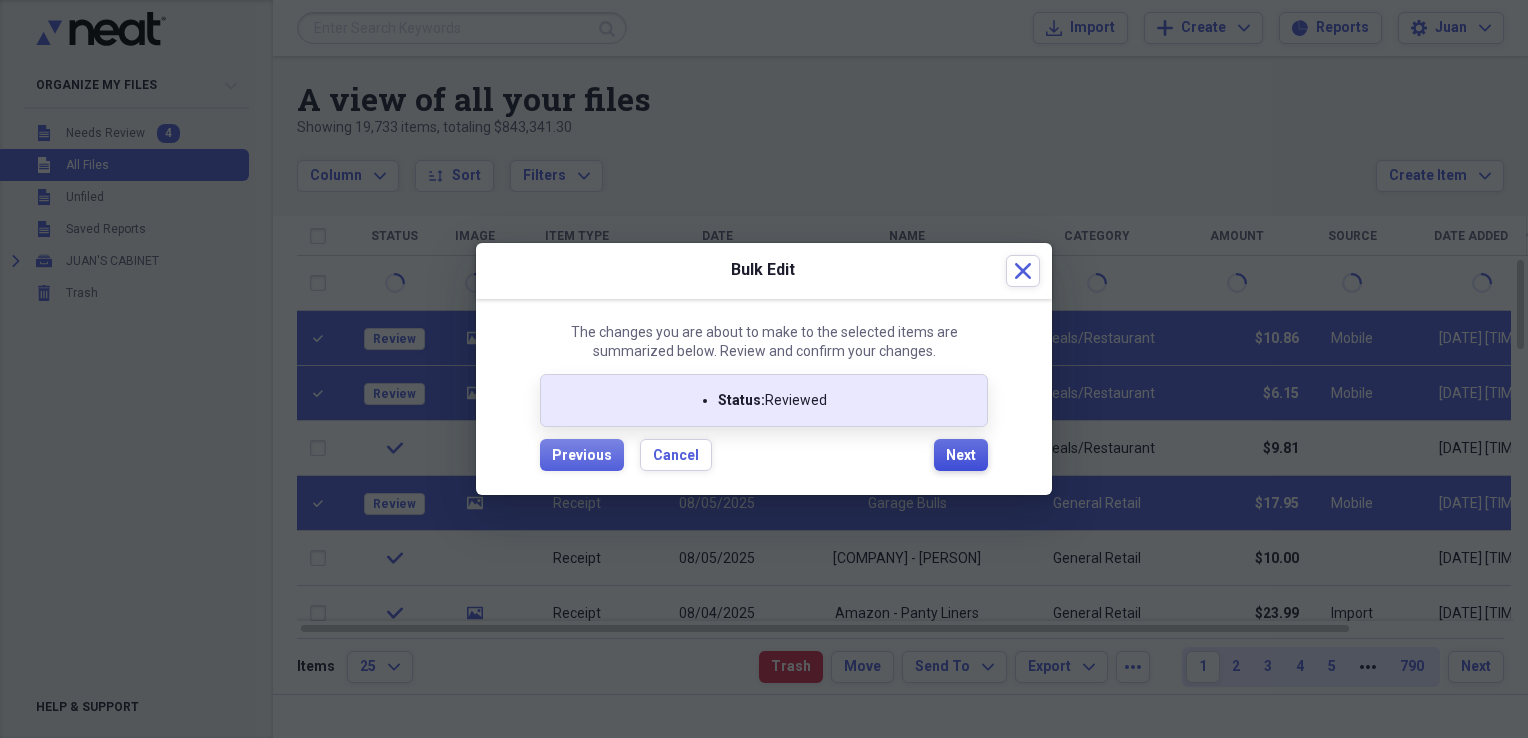 click on "Next" at bounding box center (961, 456) 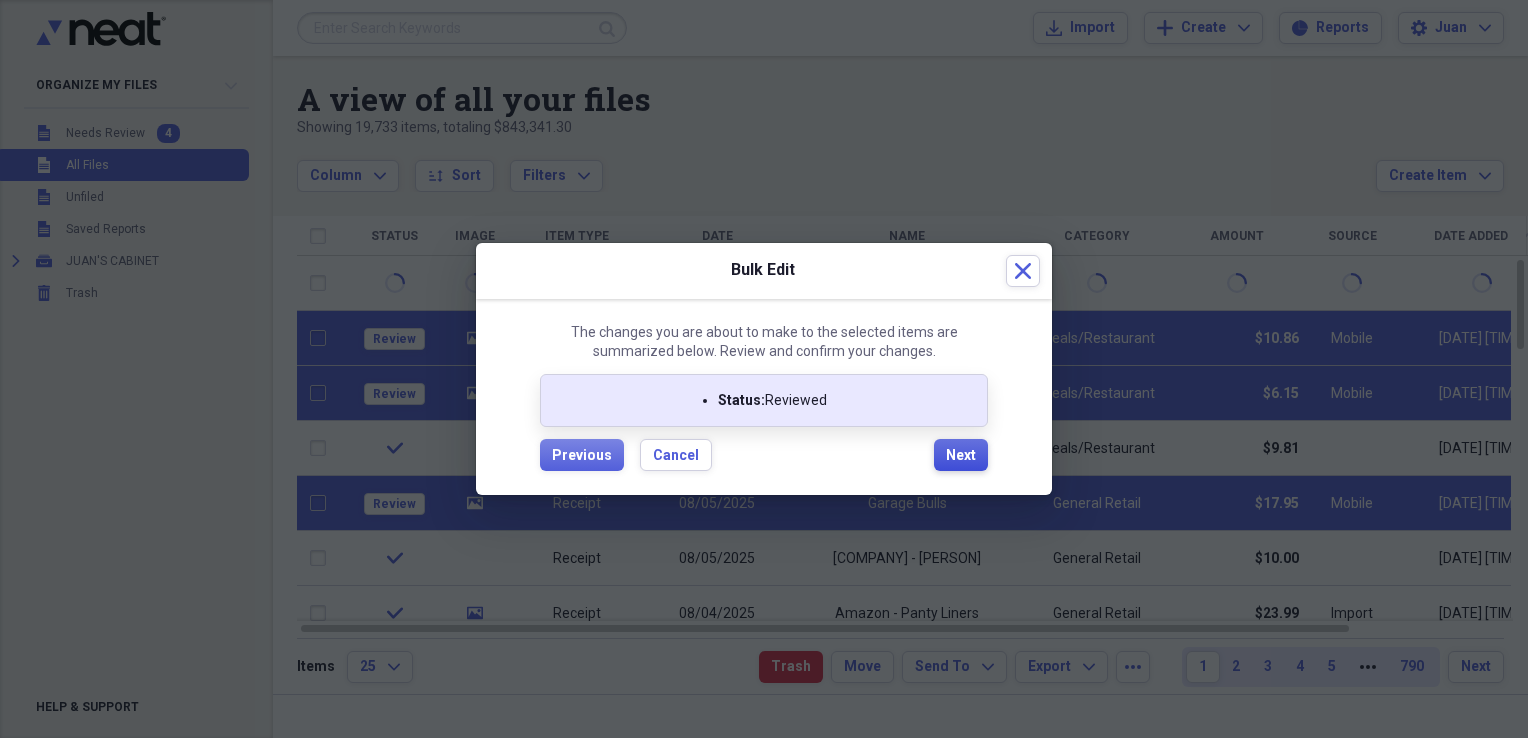 checkbox on "false" 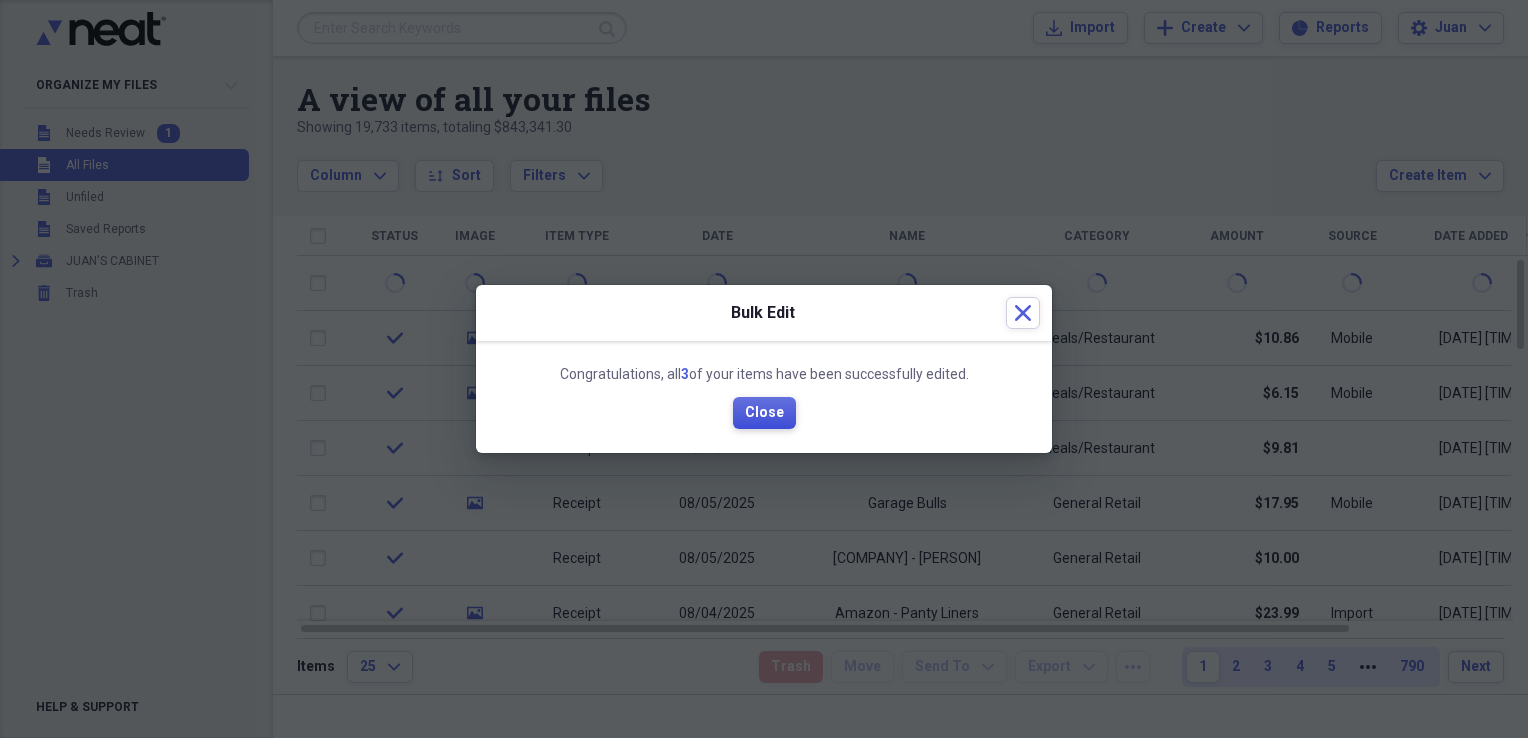 click on "Close" at bounding box center (764, 413) 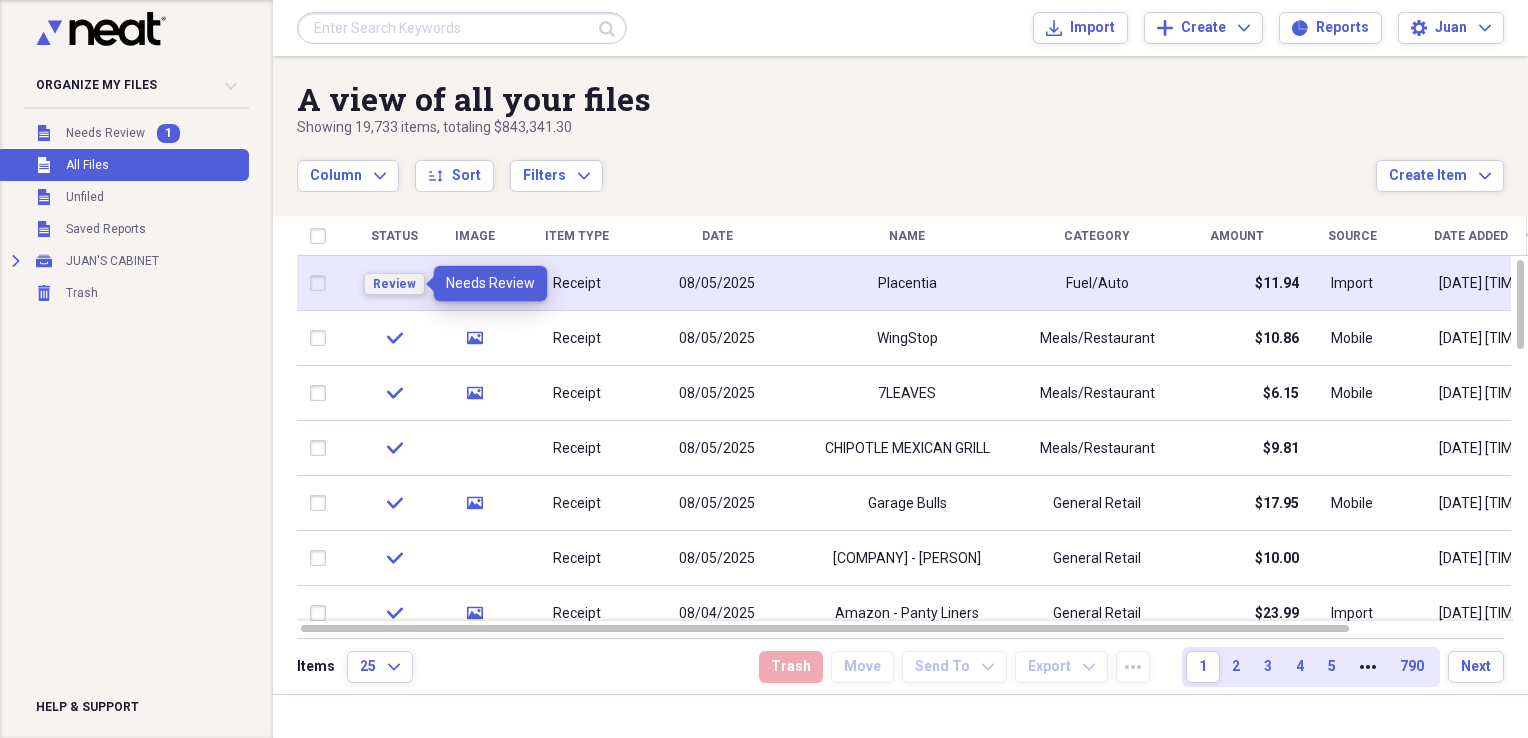 click on "Review" at bounding box center (394, 284) 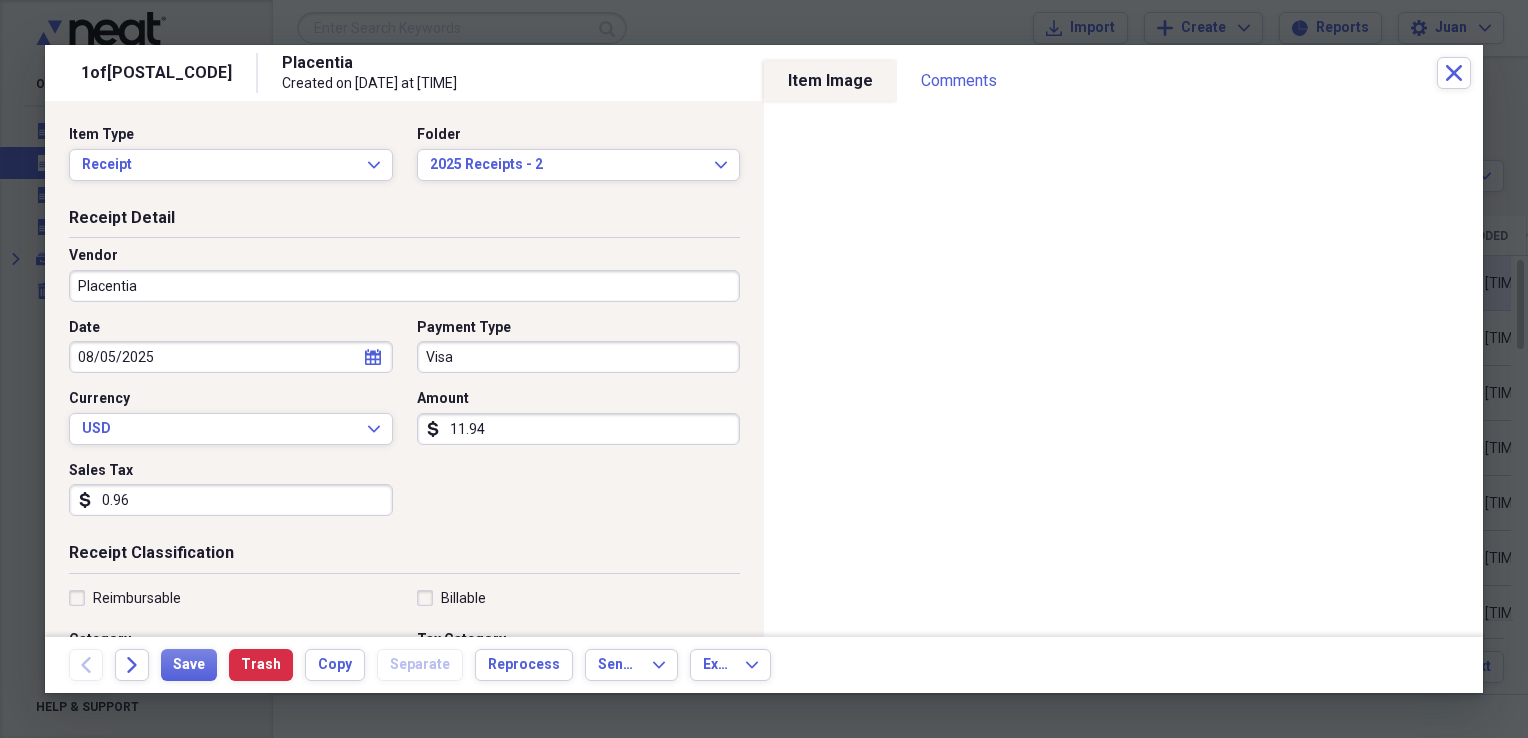 click on "Placentia" at bounding box center (404, 286) 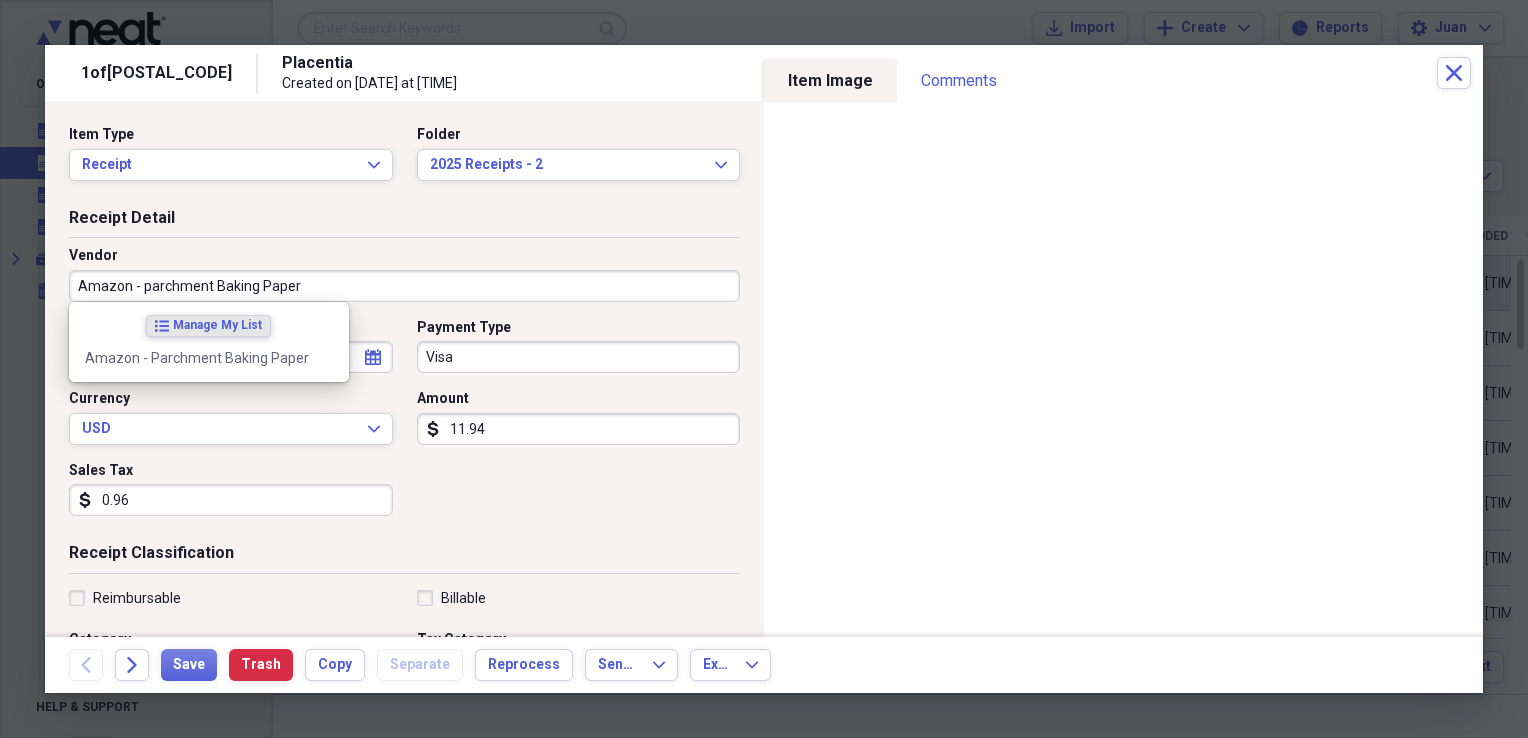 click on "Amazon - parchment Baking Paper" at bounding box center (404, 286) 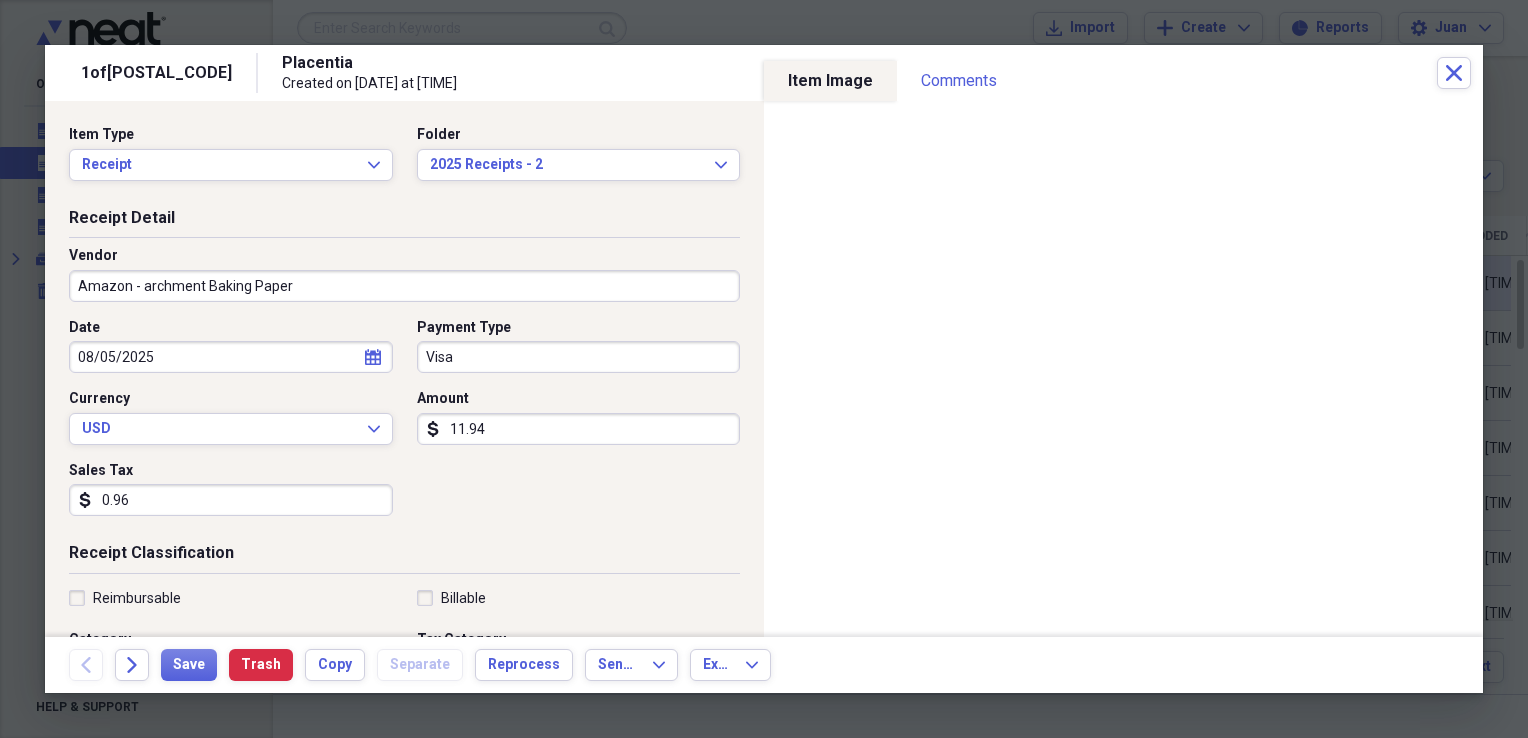 type on "Amazon - Parchment Baking Paper" 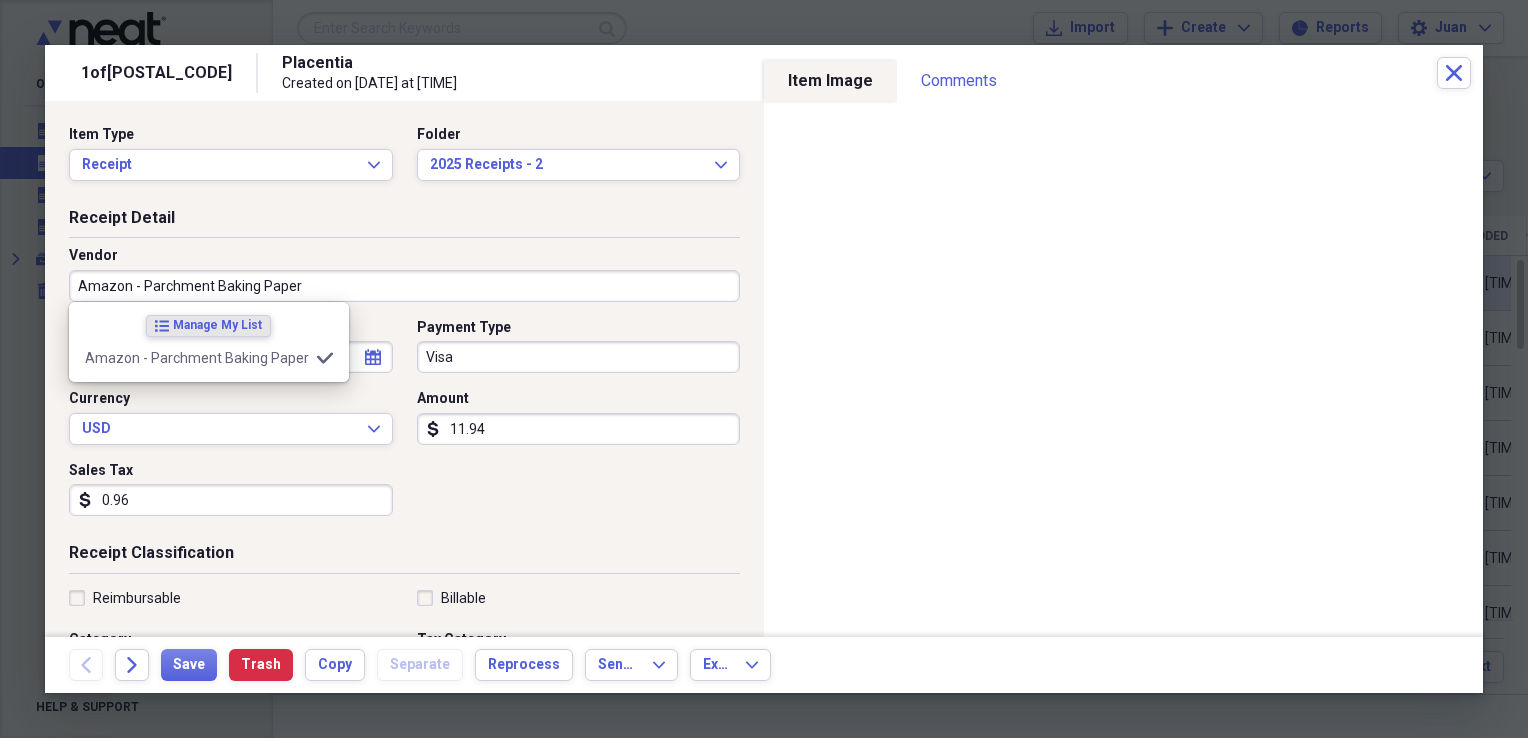 type on "General Retail" 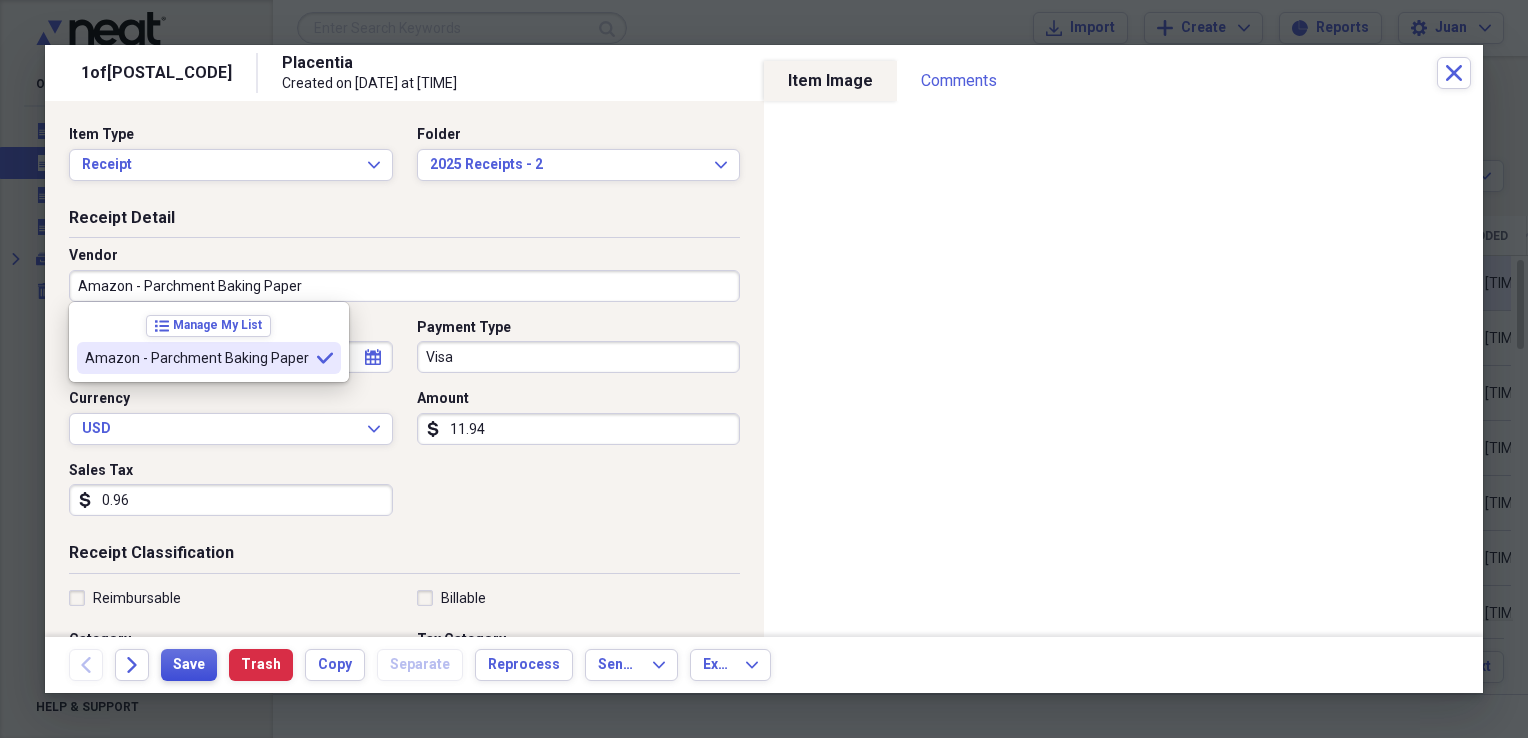 type on "Amazon - Parchment Baking Paper" 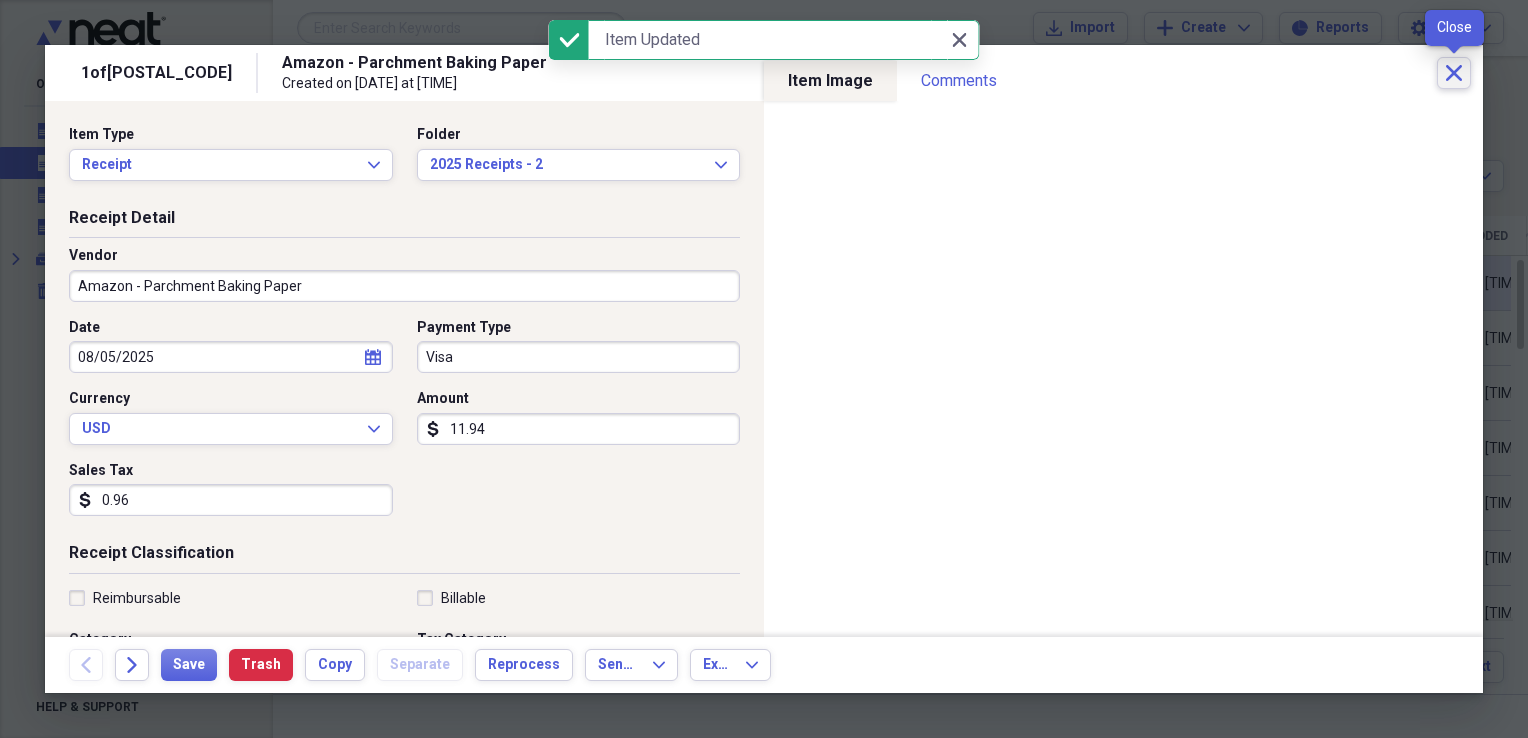 click on "Close" at bounding box center (1454, 73) 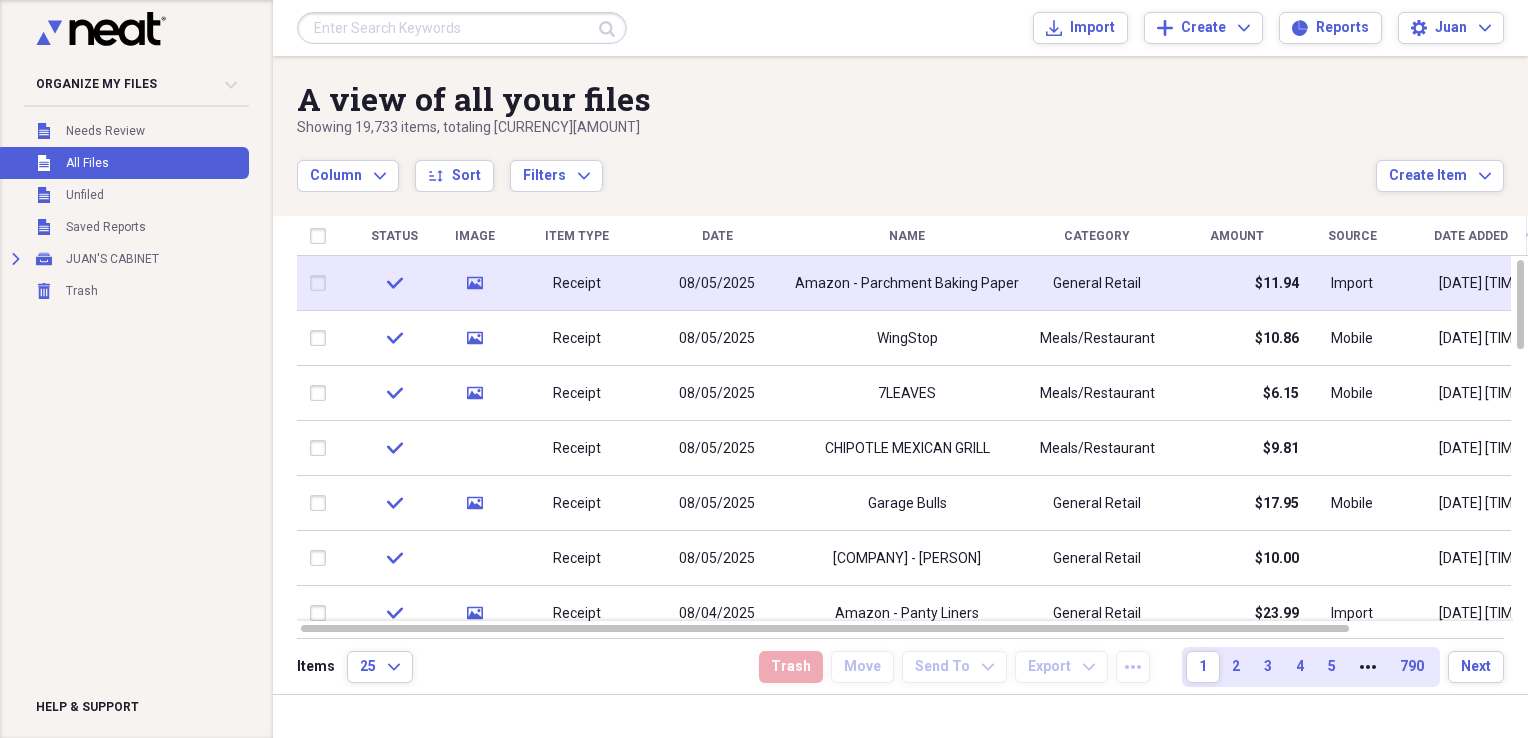 click on "08/05/2025" at bounding box center (717, 283) 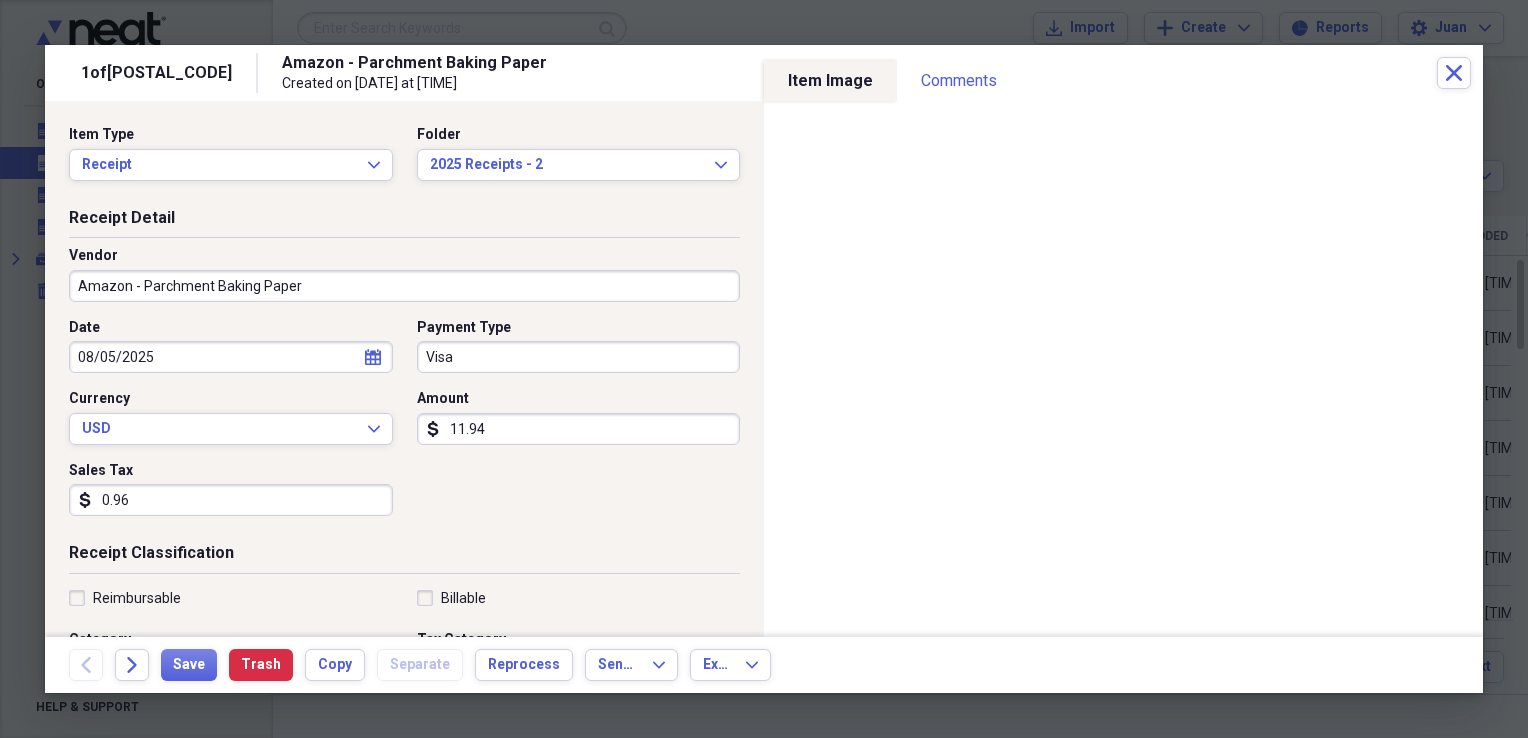 scroll, scrollTop: 400, scrollLeft: 0, axis: vertical 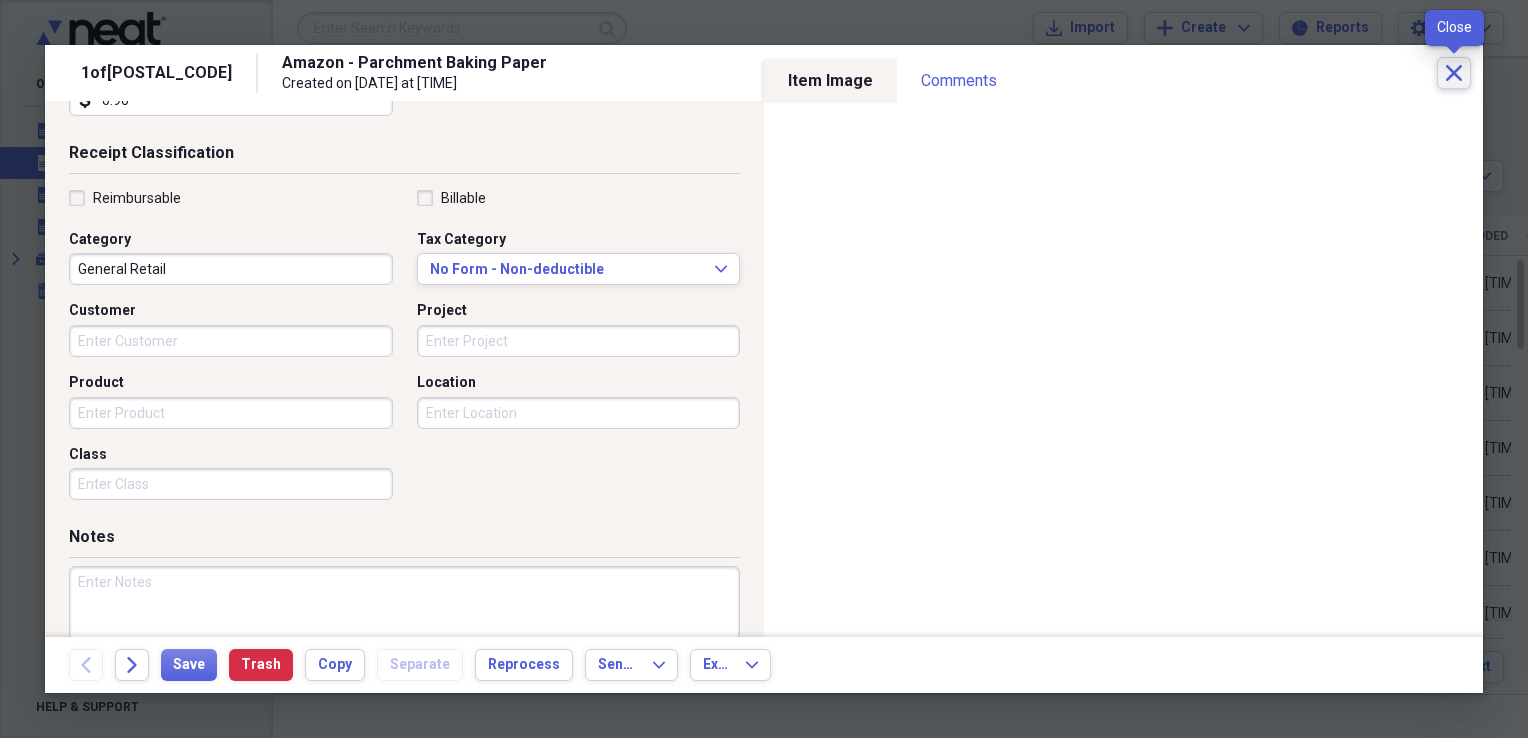 click on "Close" at bounding box center (1454, 73) 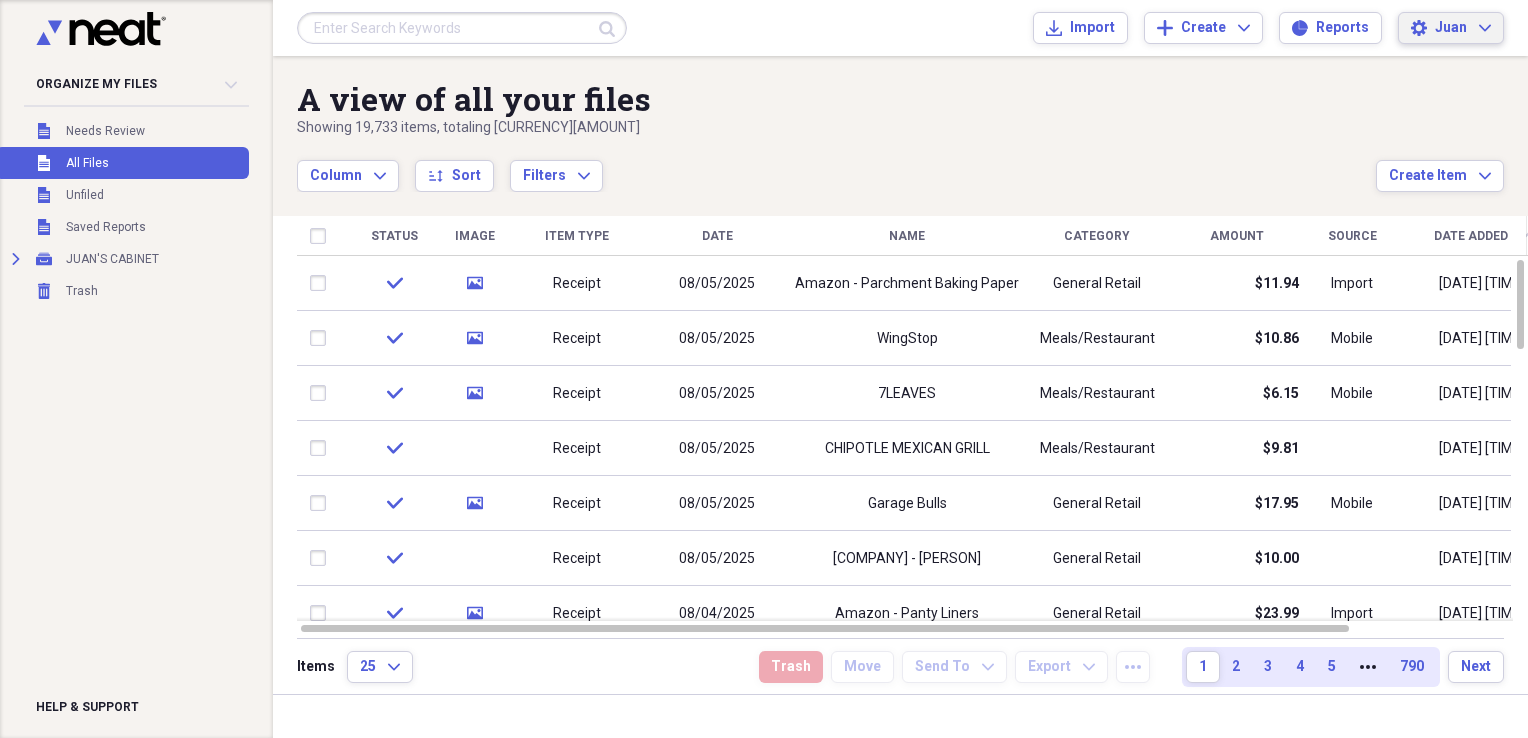 click on "Juan" at bounding box center (1451, 28) 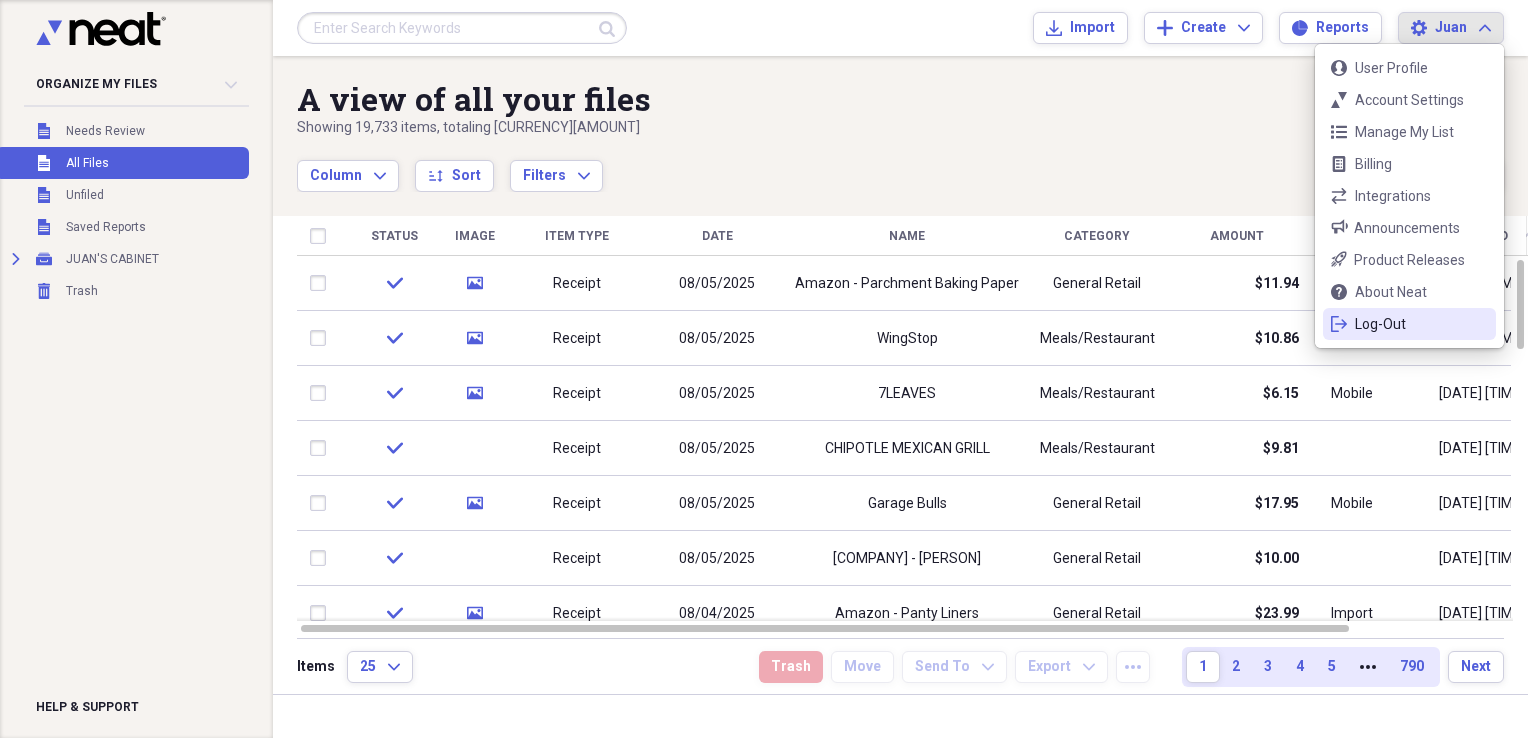 click on "Log-Out" at bounding box center (1409, 324) 